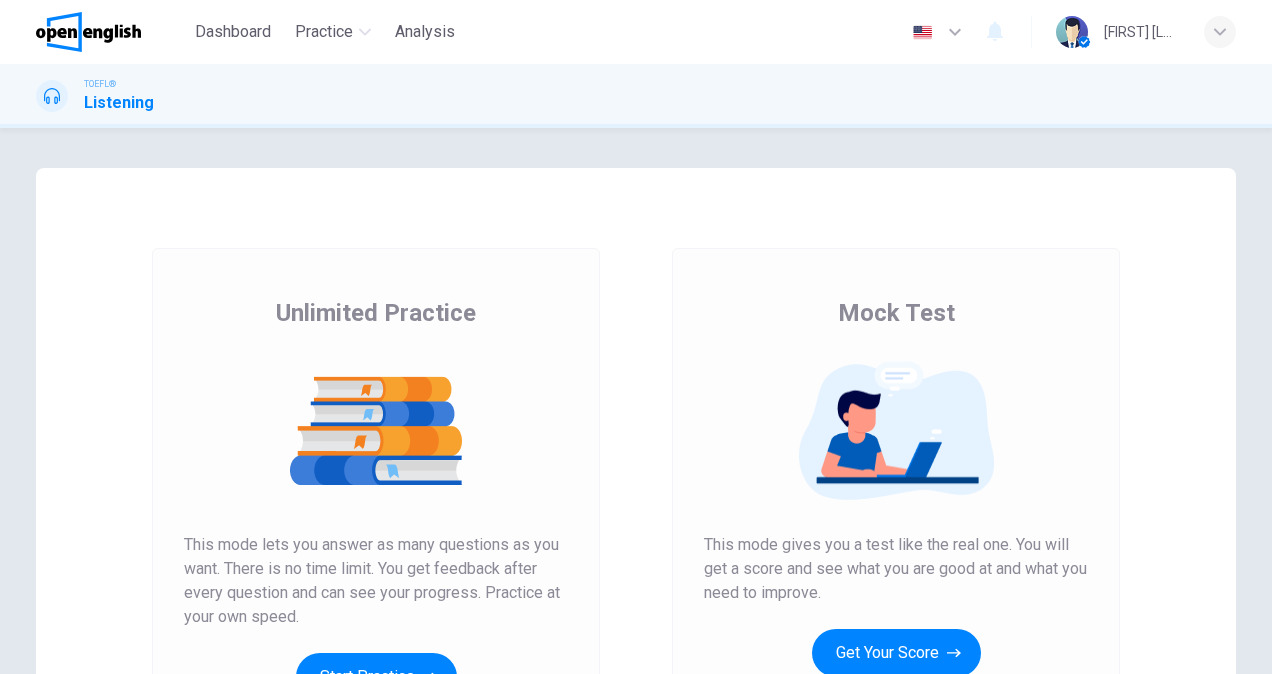 scroll, scrollTop: 0, scrollLeft: 0, axis: both 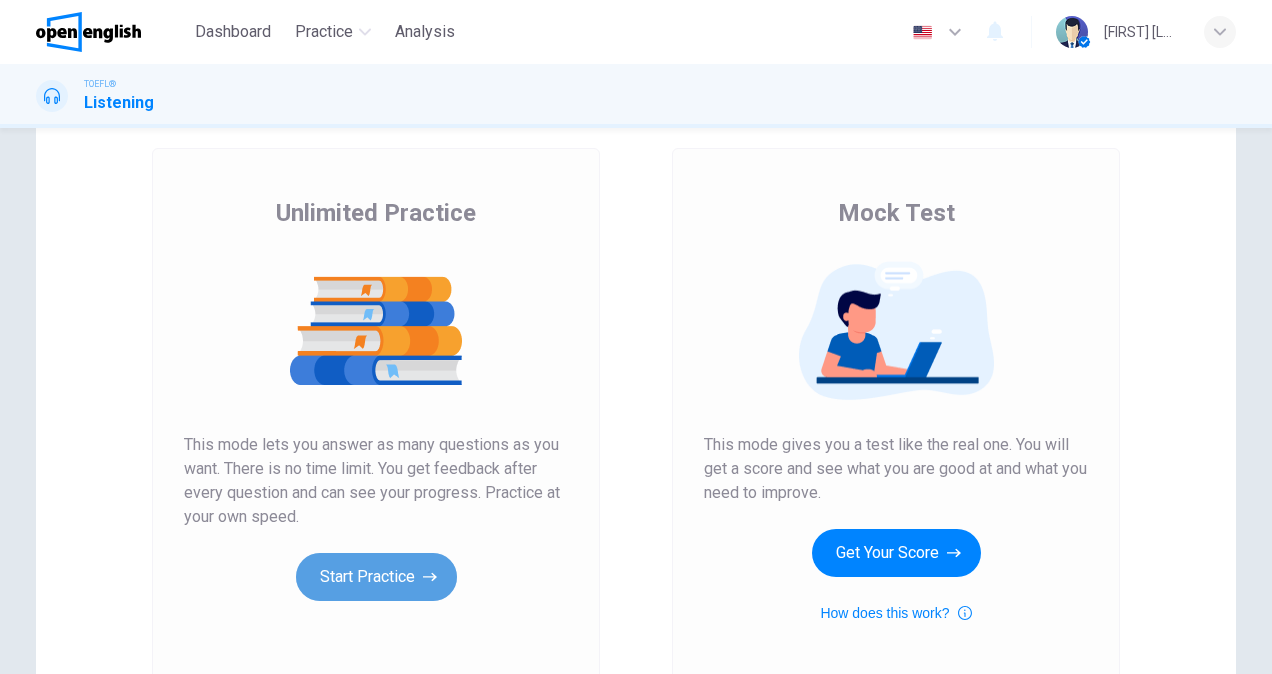 click on "Start Practice" at bounding box center [376, 577] 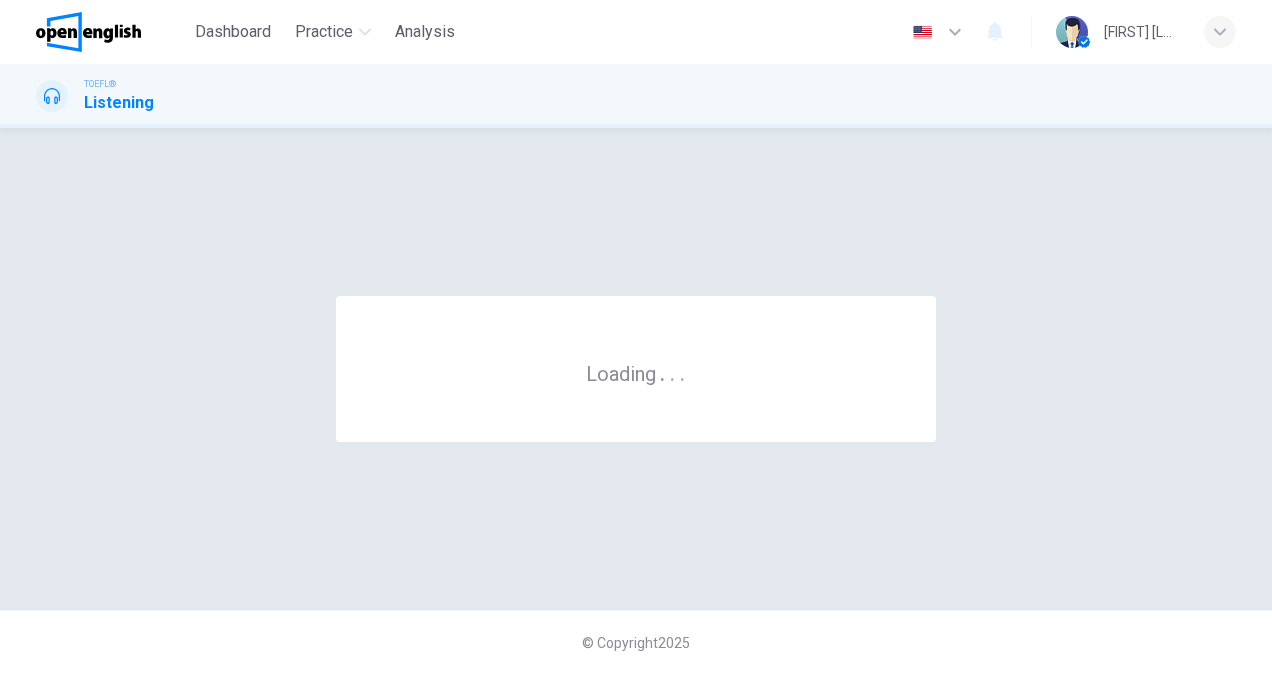 scroll, scrollTop: 0, scrollLeft: 0, axis: both 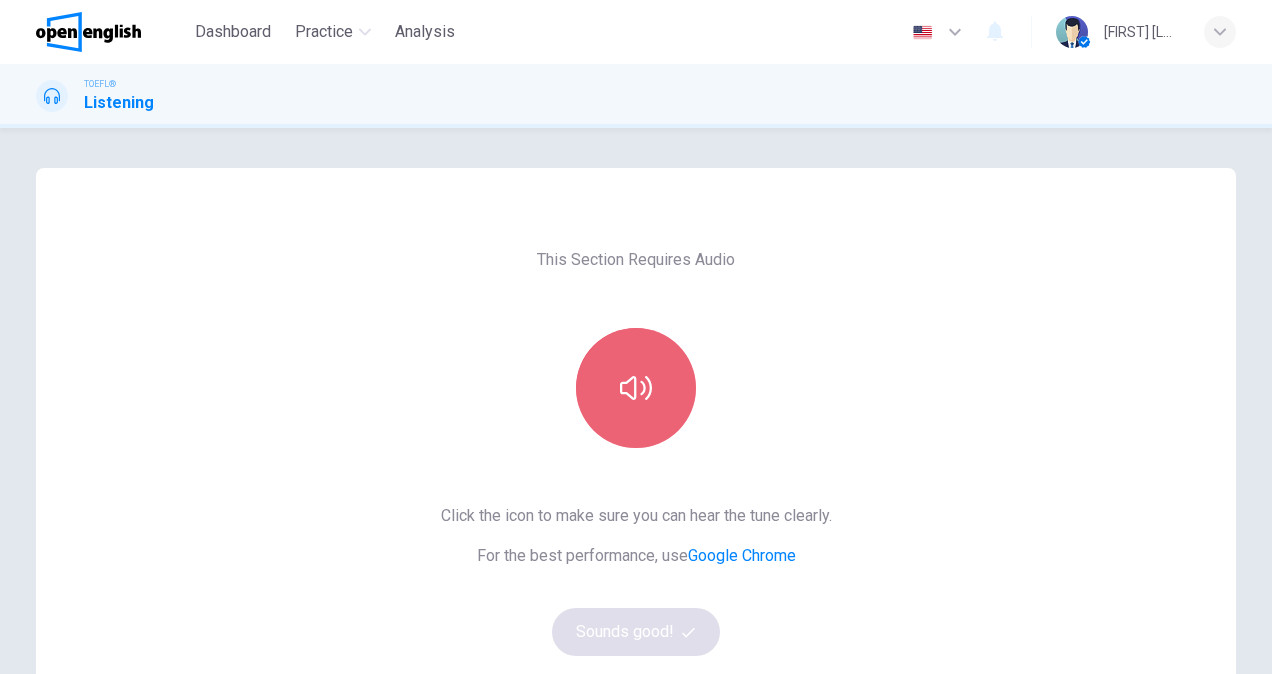 click at bounding box center [636, 388] 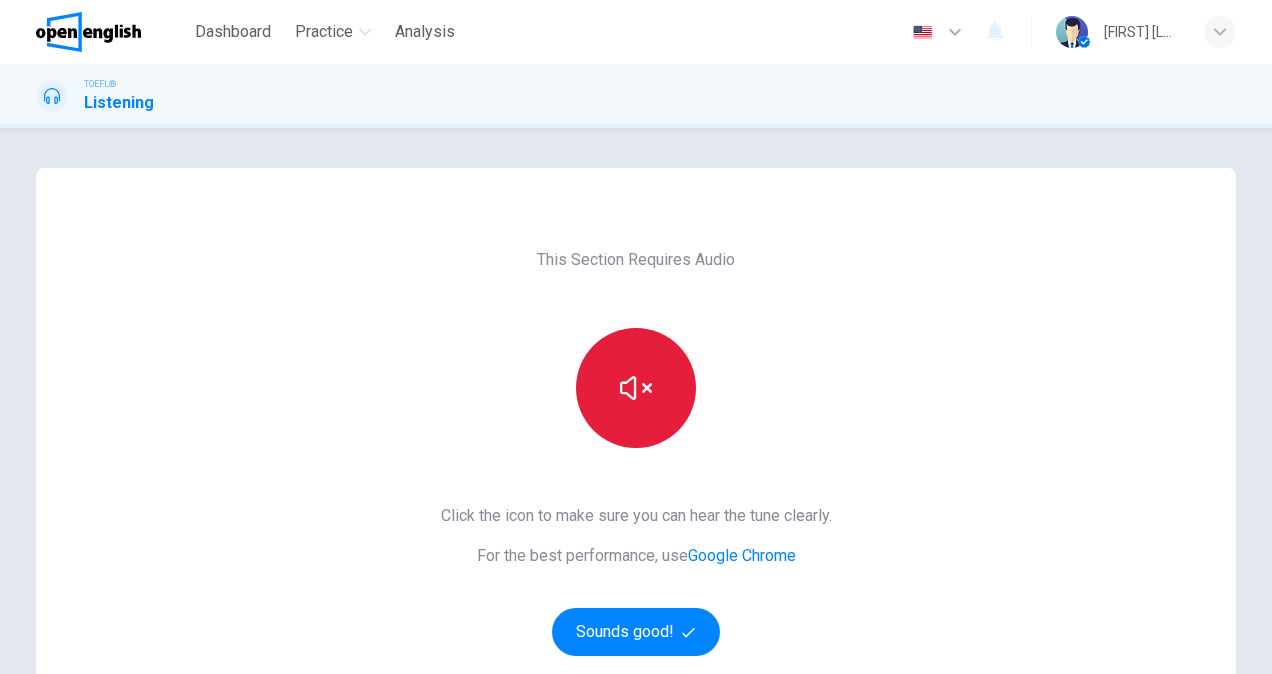 type 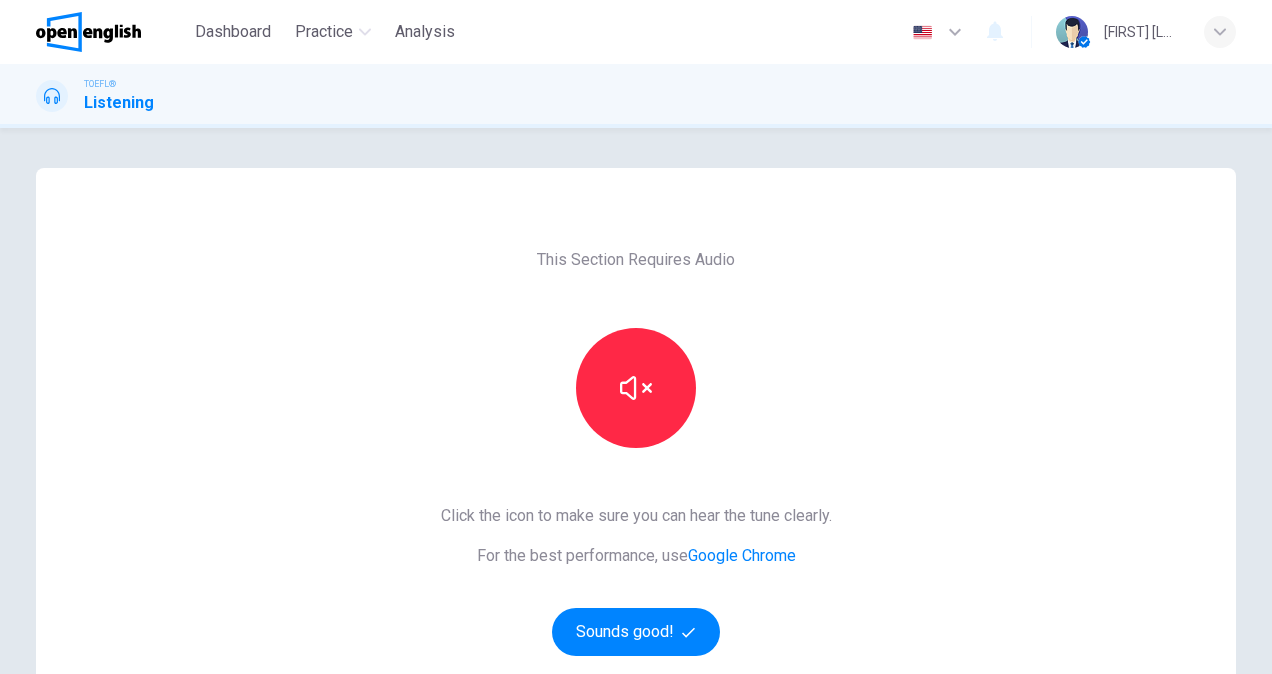 click on "Click the icon to make sure you can hear the tune clearly. For the best performance, use  Google Chrome Sounds good!" at bounding box center (636, 580) 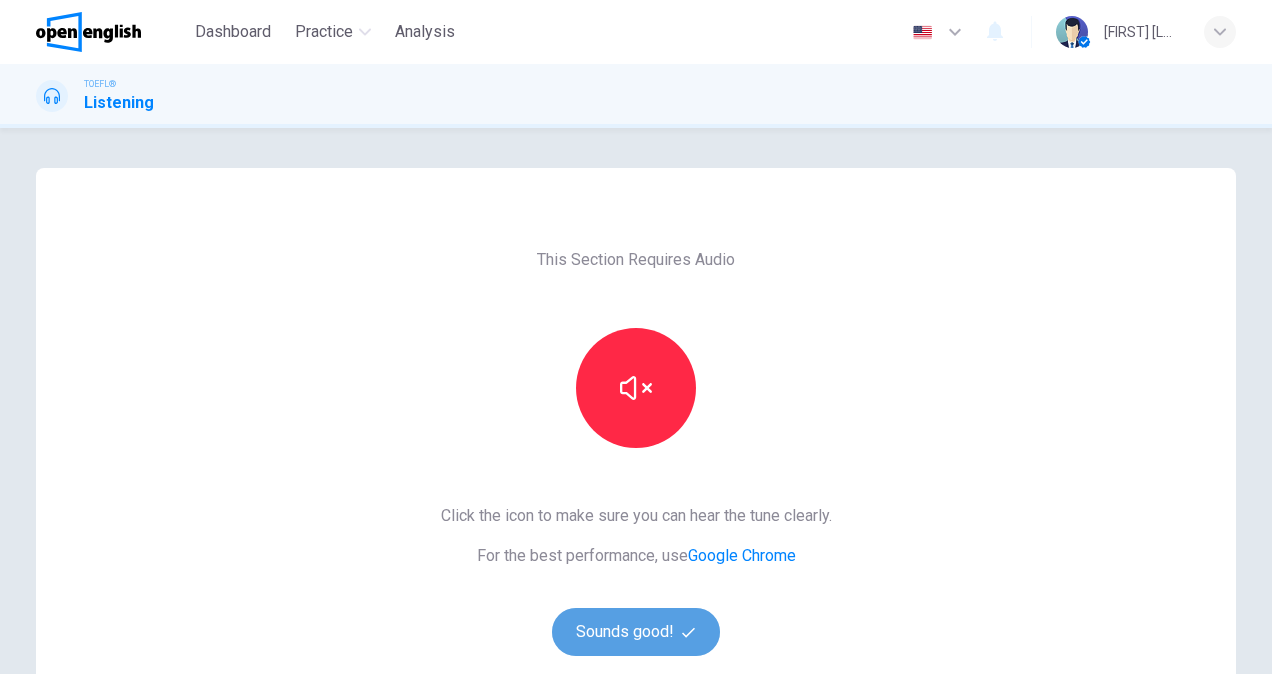 click on "Sounds good!" at bounding box center [636, 632] 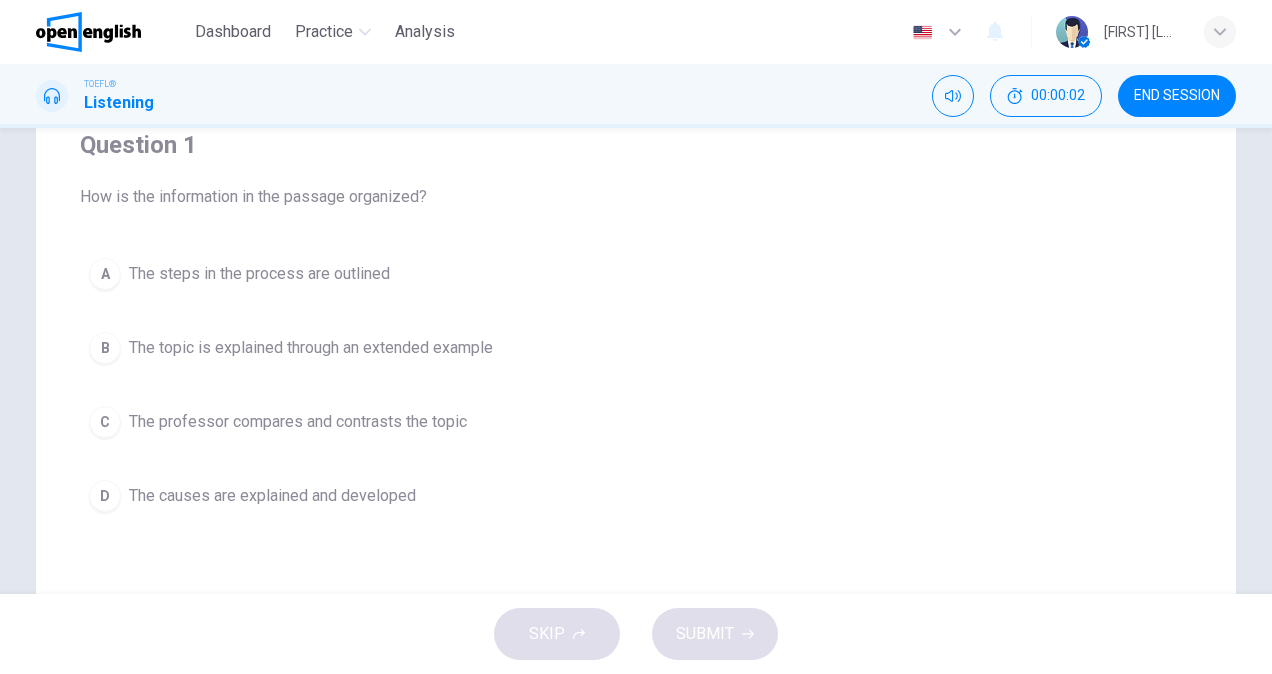 scroll, scrollTop: 0, scrollLeft: 0, axis: both 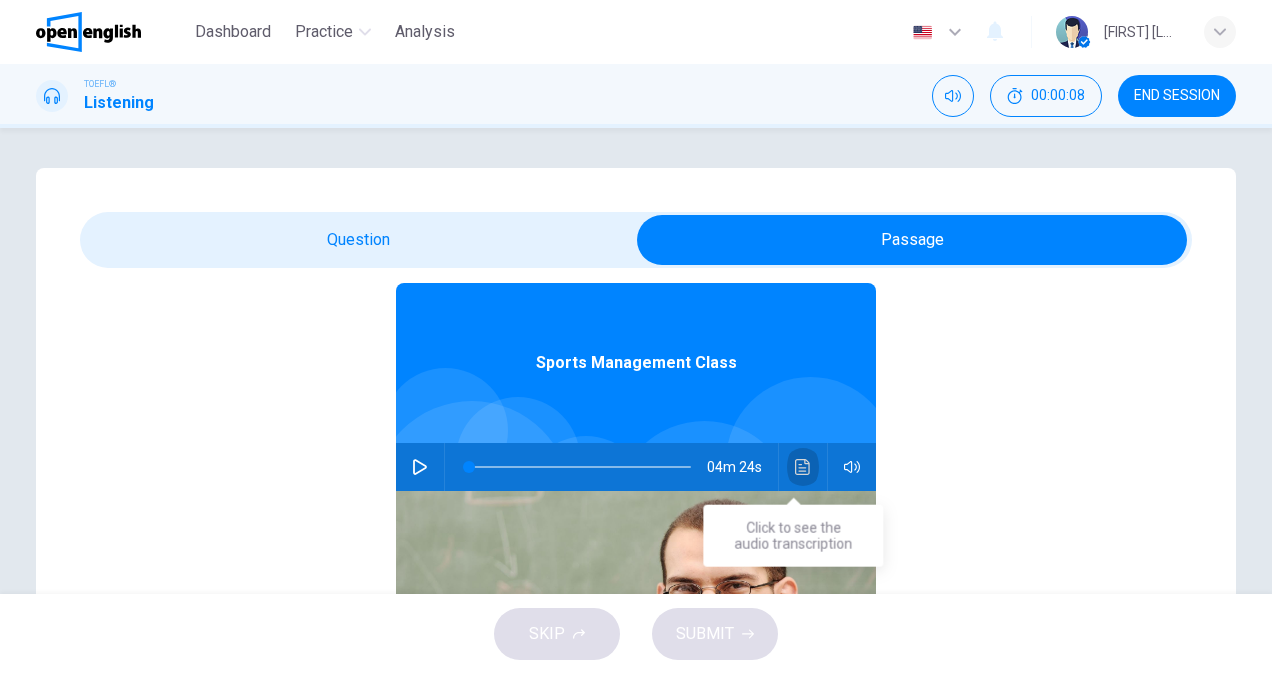 click at bounding box center [803, 467] 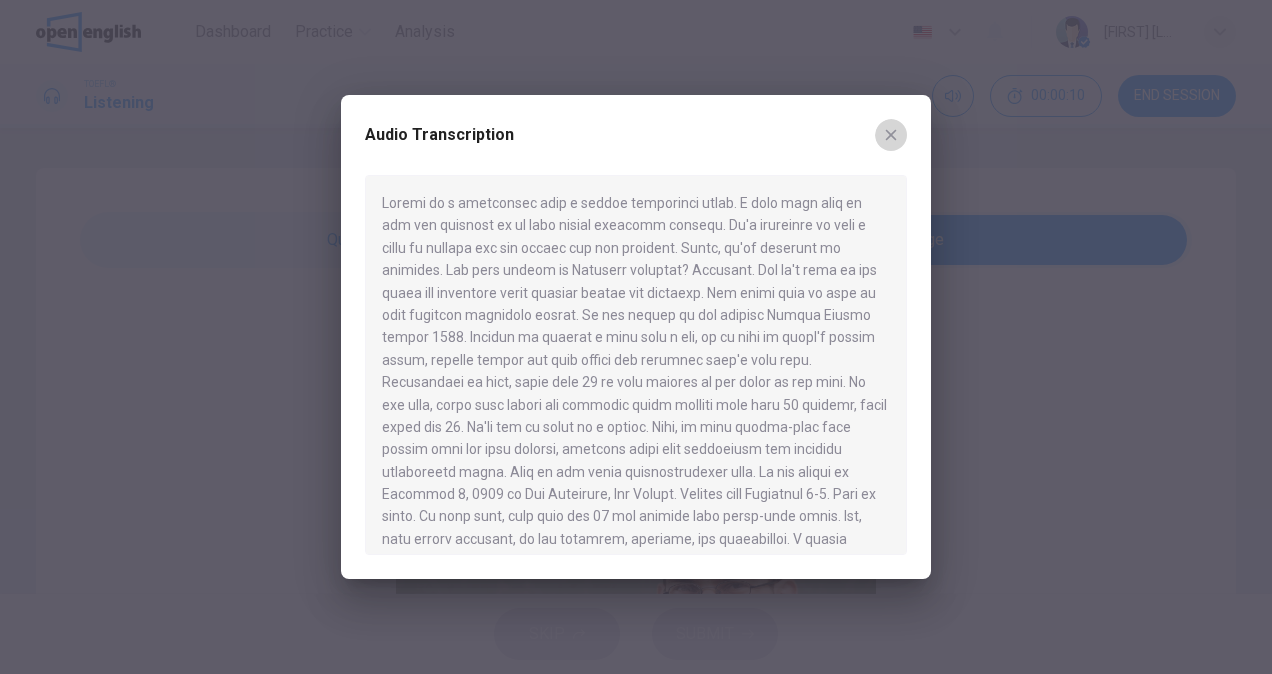 click at bounding box center [891, 135] 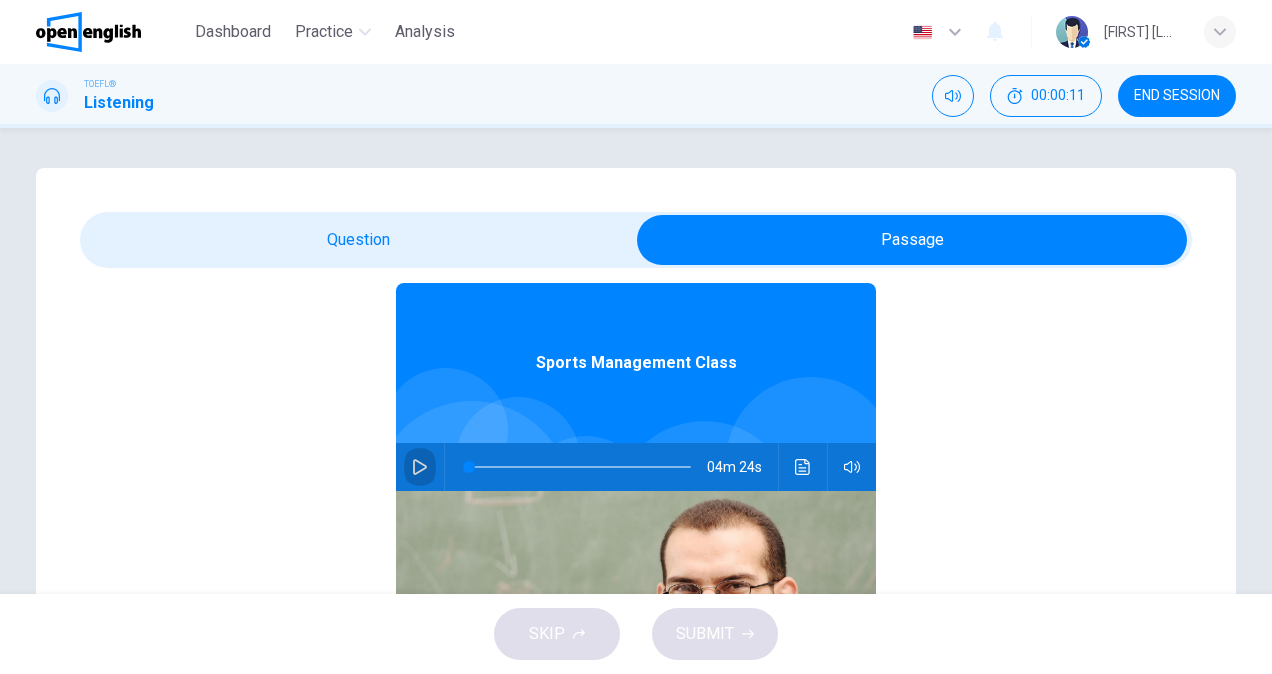 click at bounding box center (420, 467) 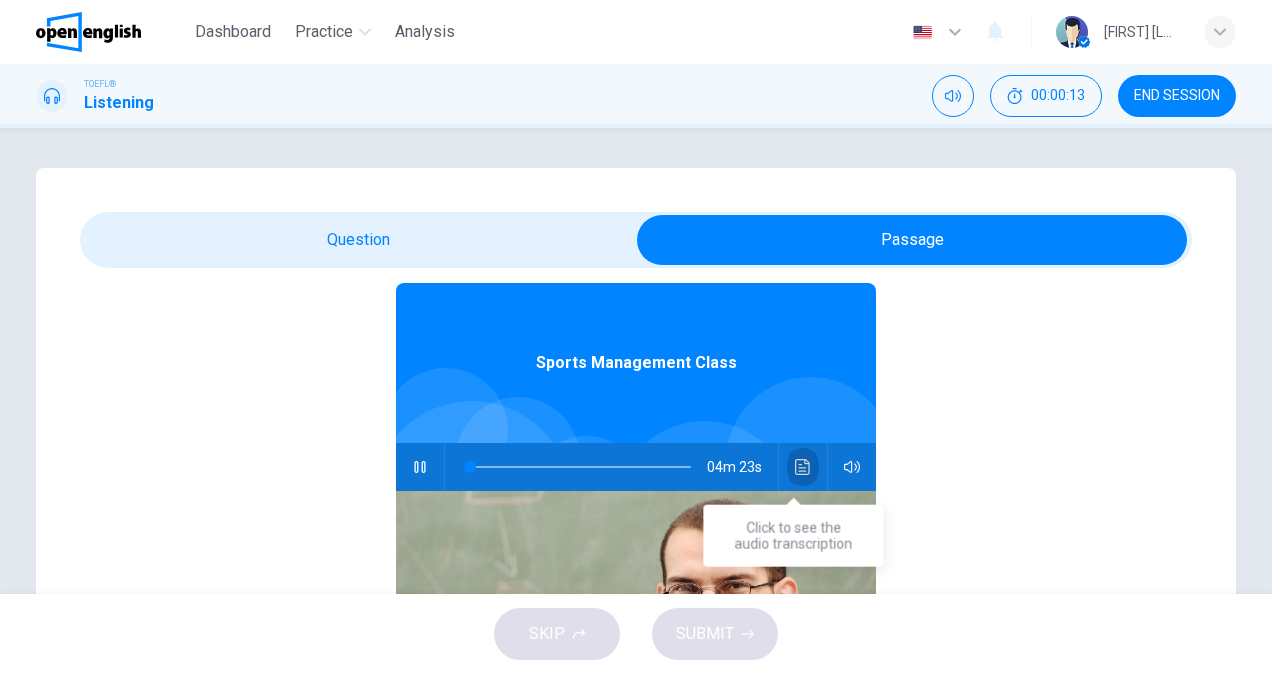 click at bounding box center [803, 467] 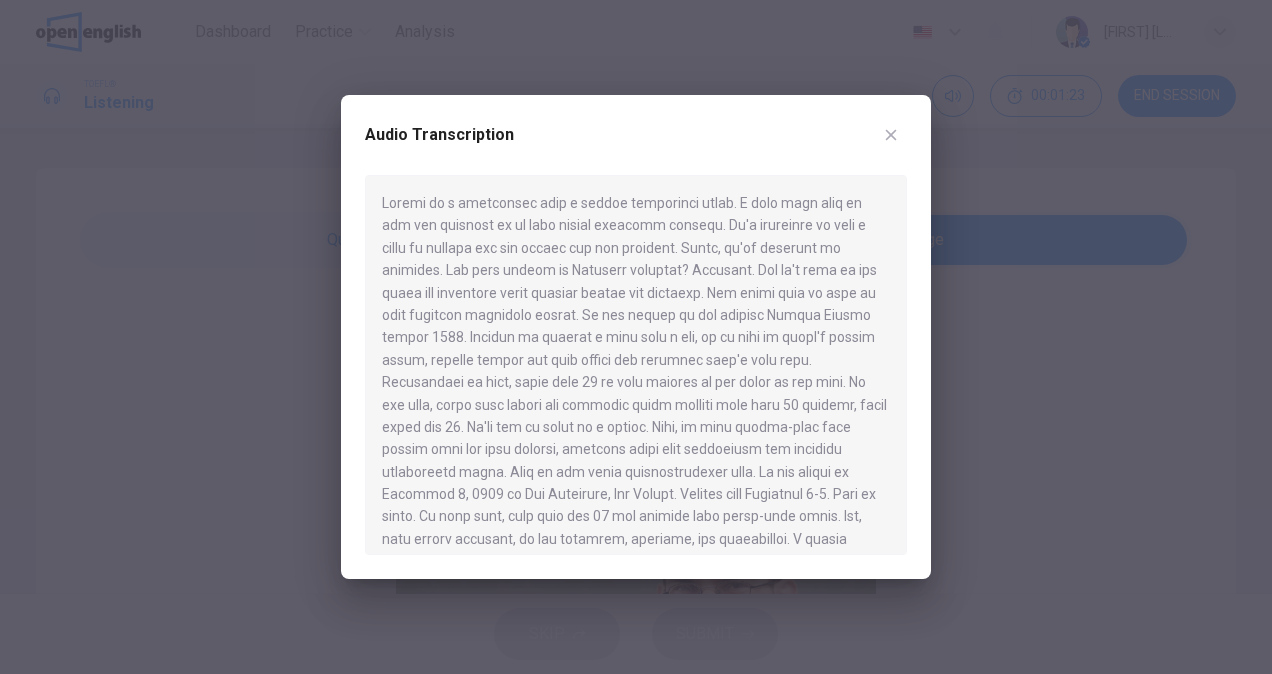 type 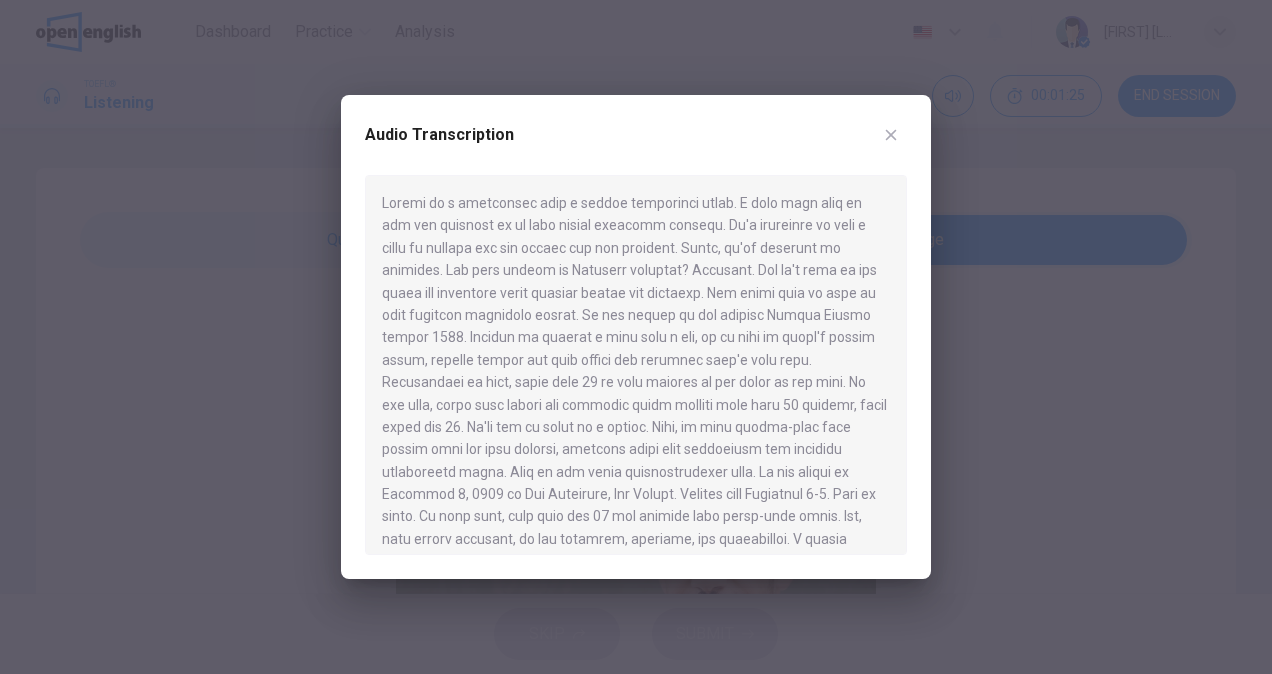 click at bounding box center [636, 365] 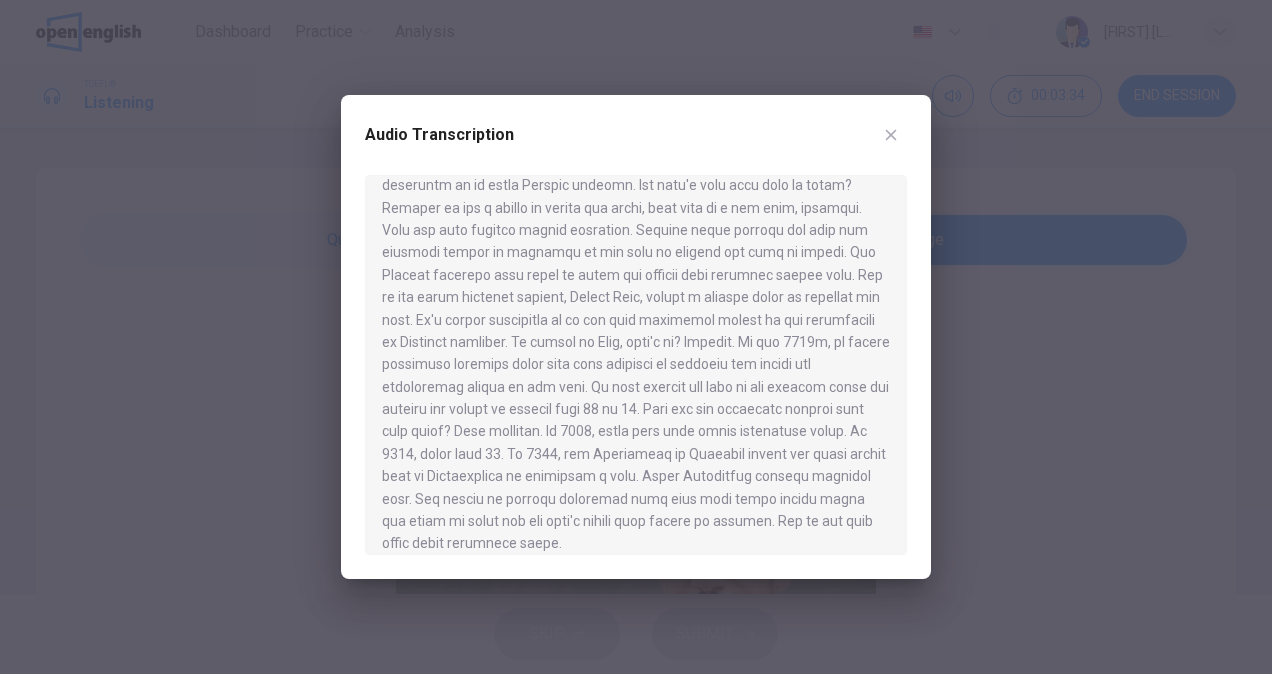 scroll, scrollTop: 616, scrollLeft: 0, axis: vertical 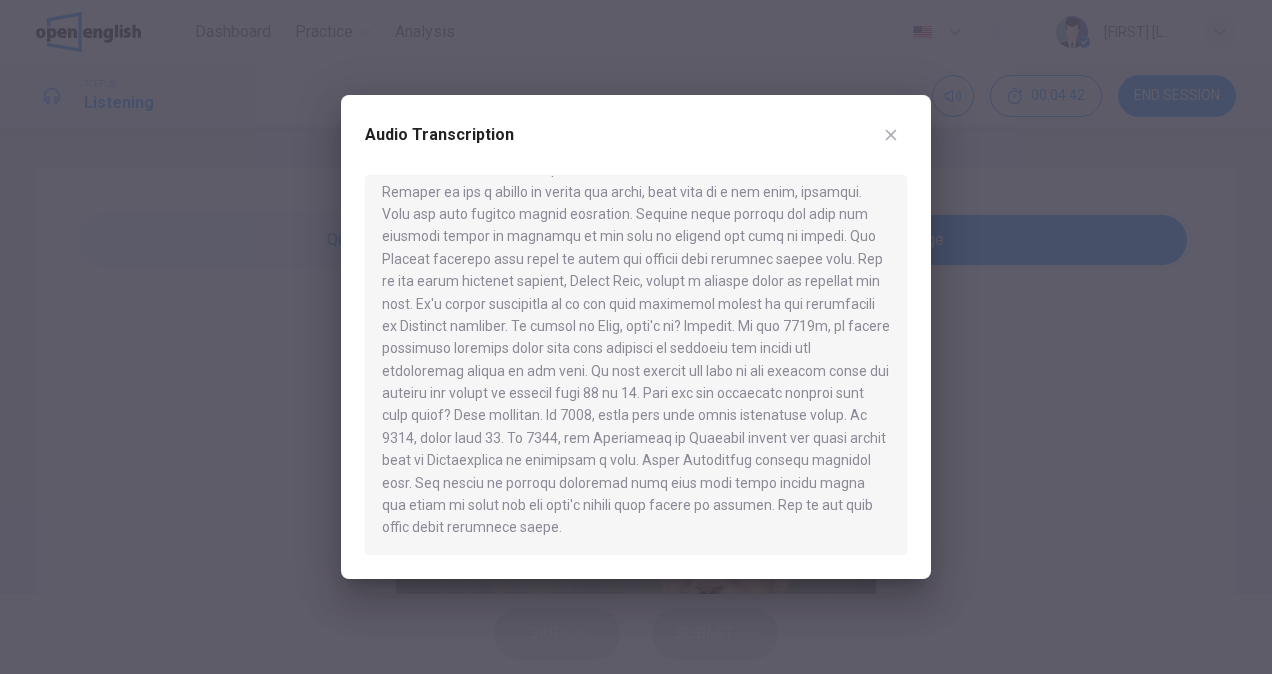 click at bounding box center (891, 135) 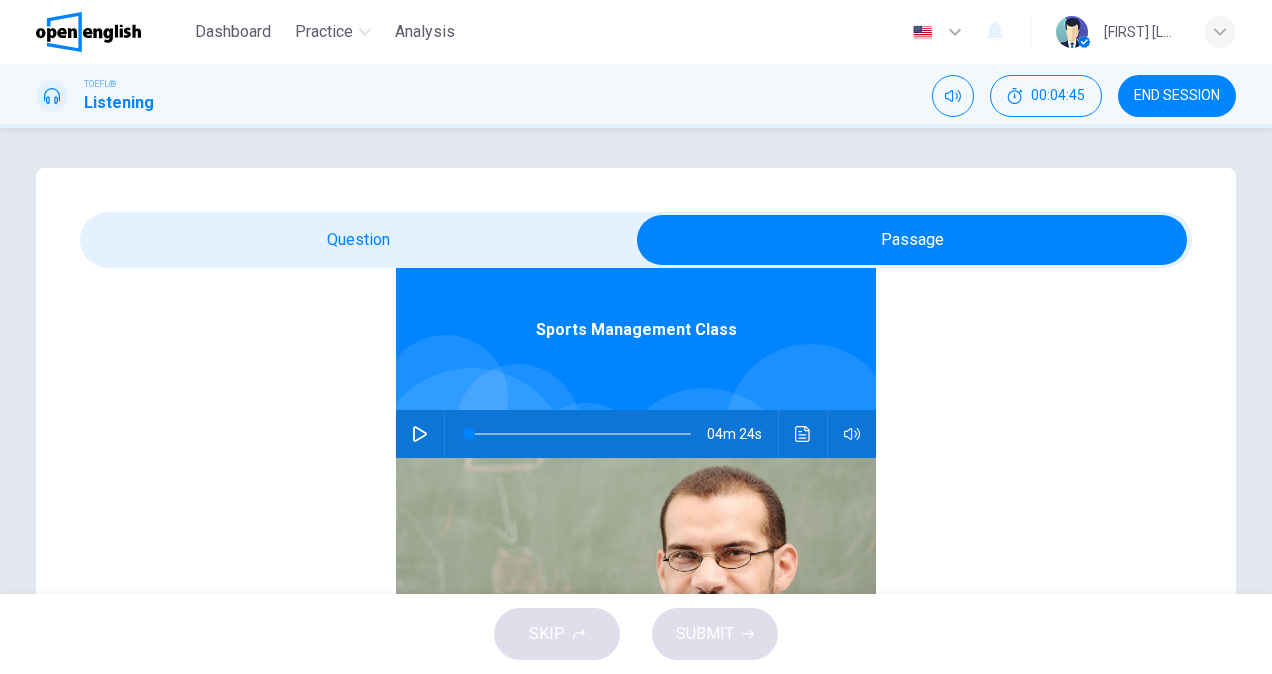 scroll, scrollTop: 0, scrollLeft: 0, axis: both 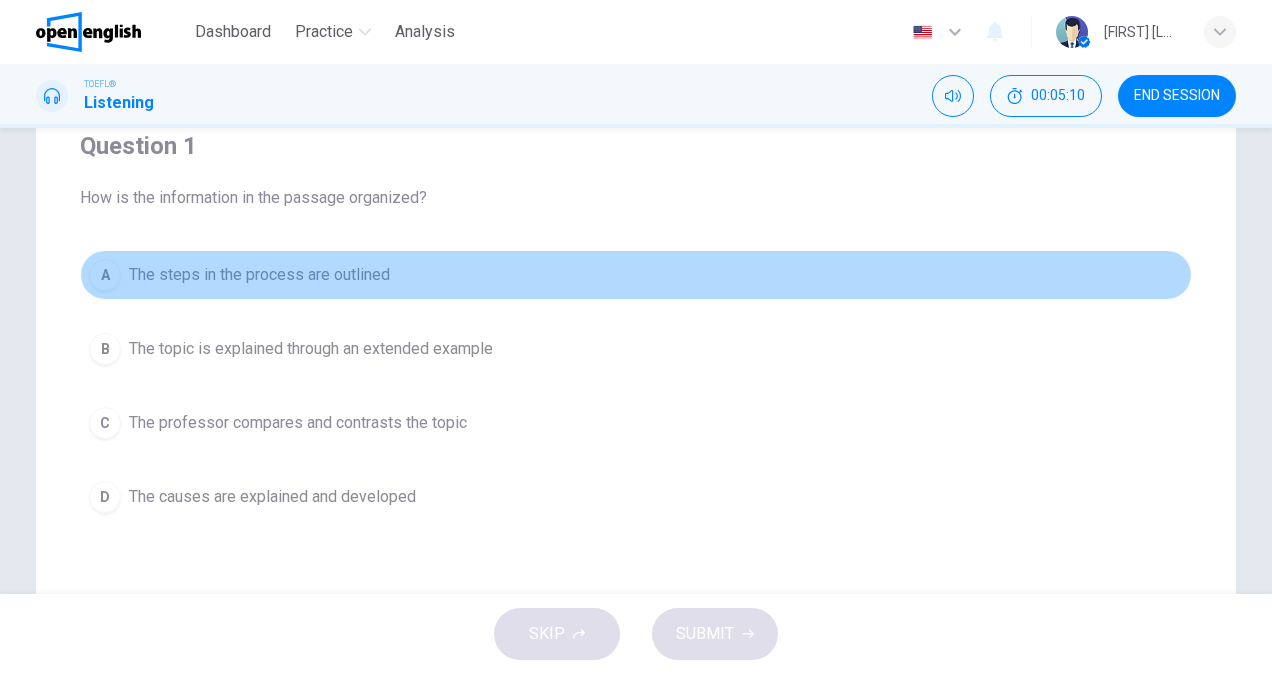 click on "The steps in the process are outlined" at bounding box center [259, 275] 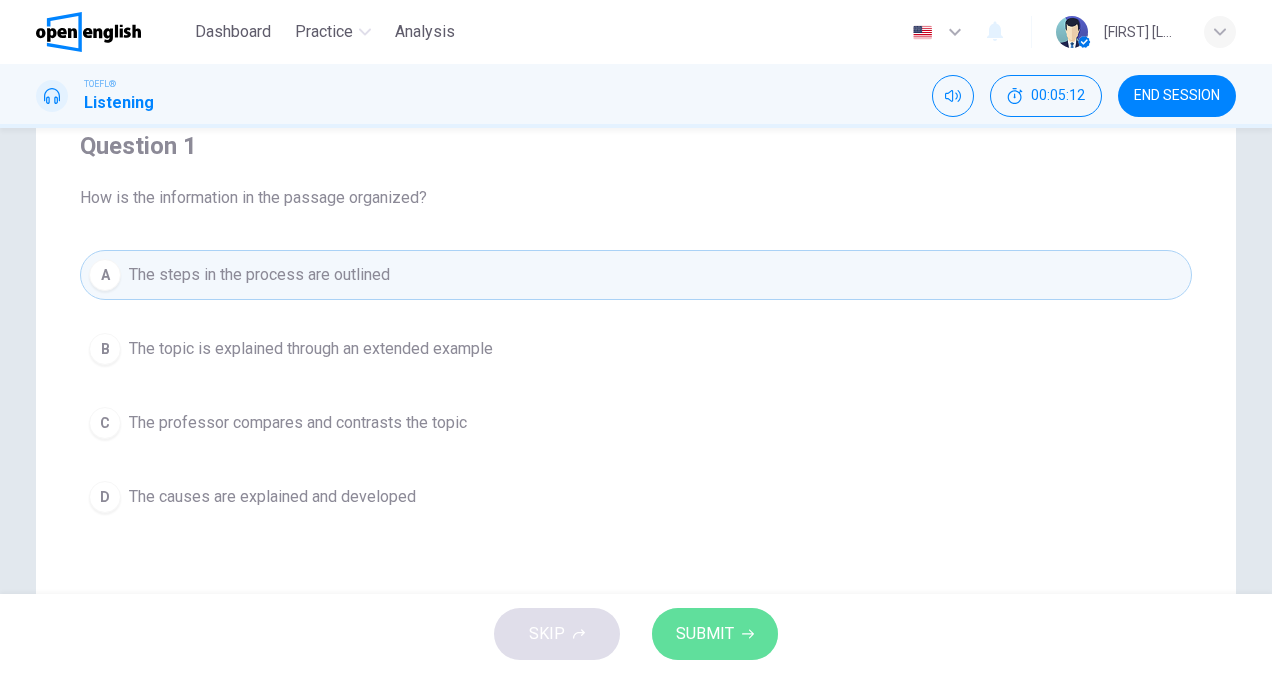 click on "SUBMIT" at bounding box center [705, 634] 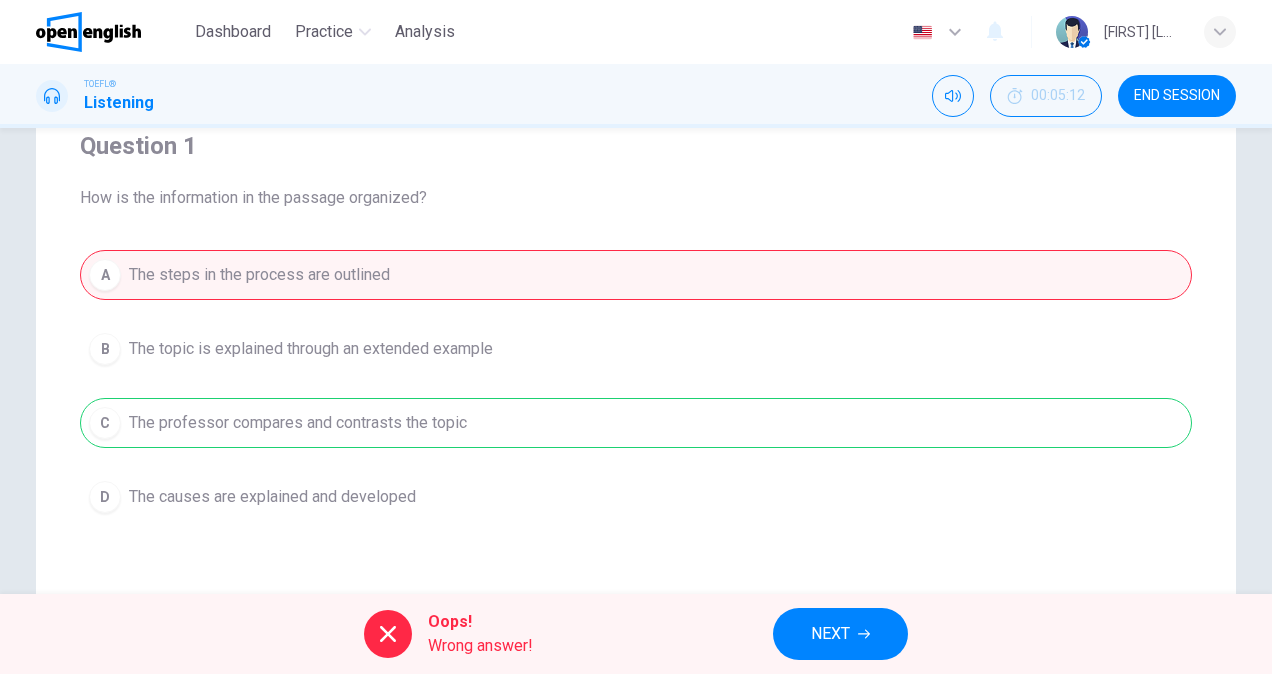 click on "NEXT" at bounding box center [840, 634] 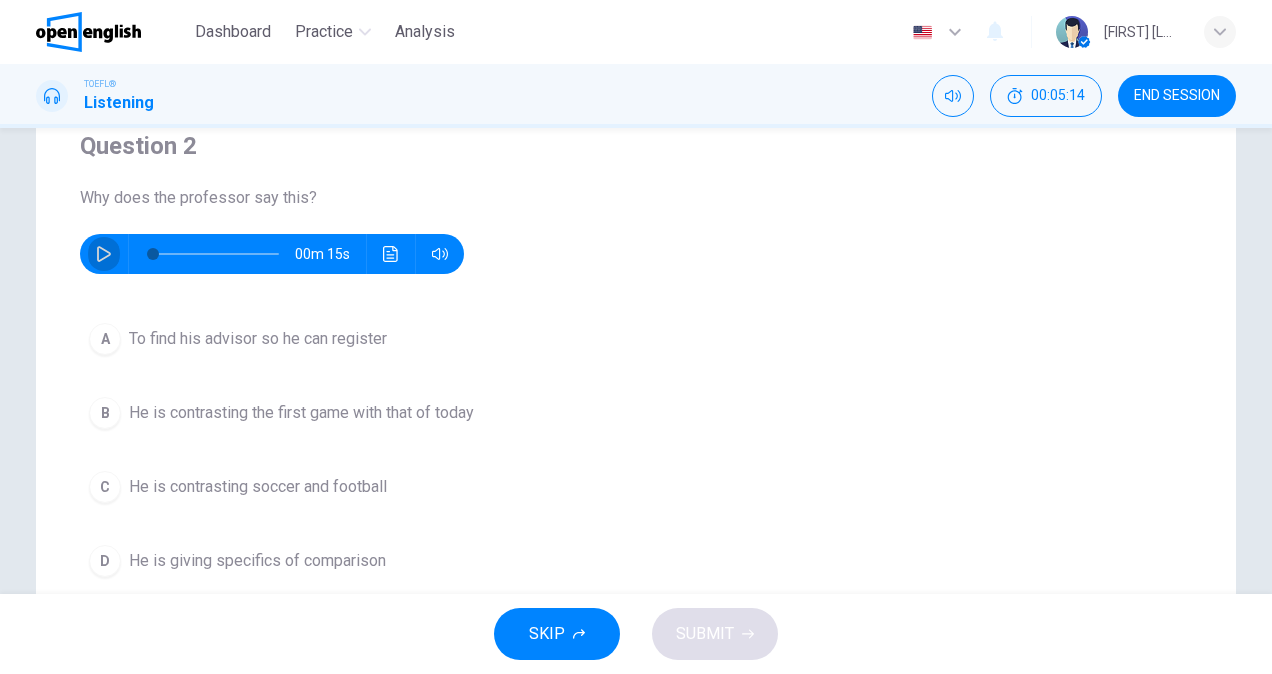 click at bounding box center (104, 254) 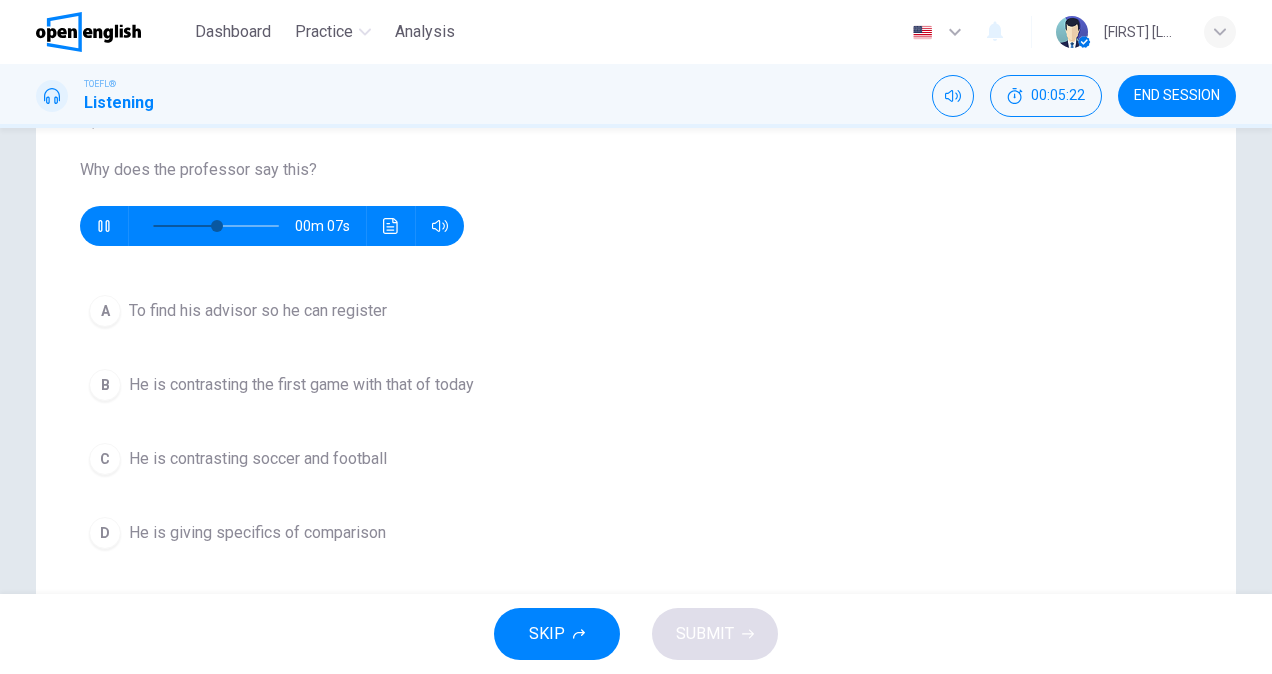 scroll, scrollTop: 206, scrollLeft: 0, axis: vertical 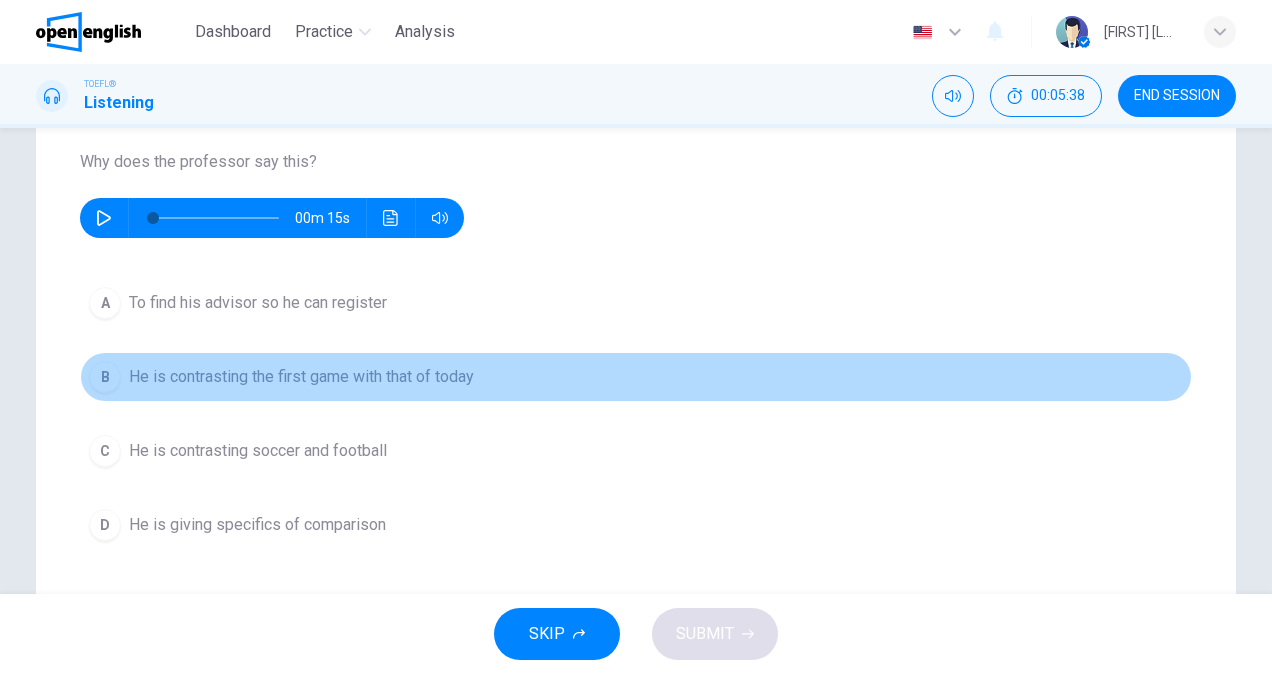 click on "He is contrasting the first game with that of today" at bounding box center (258, 303) 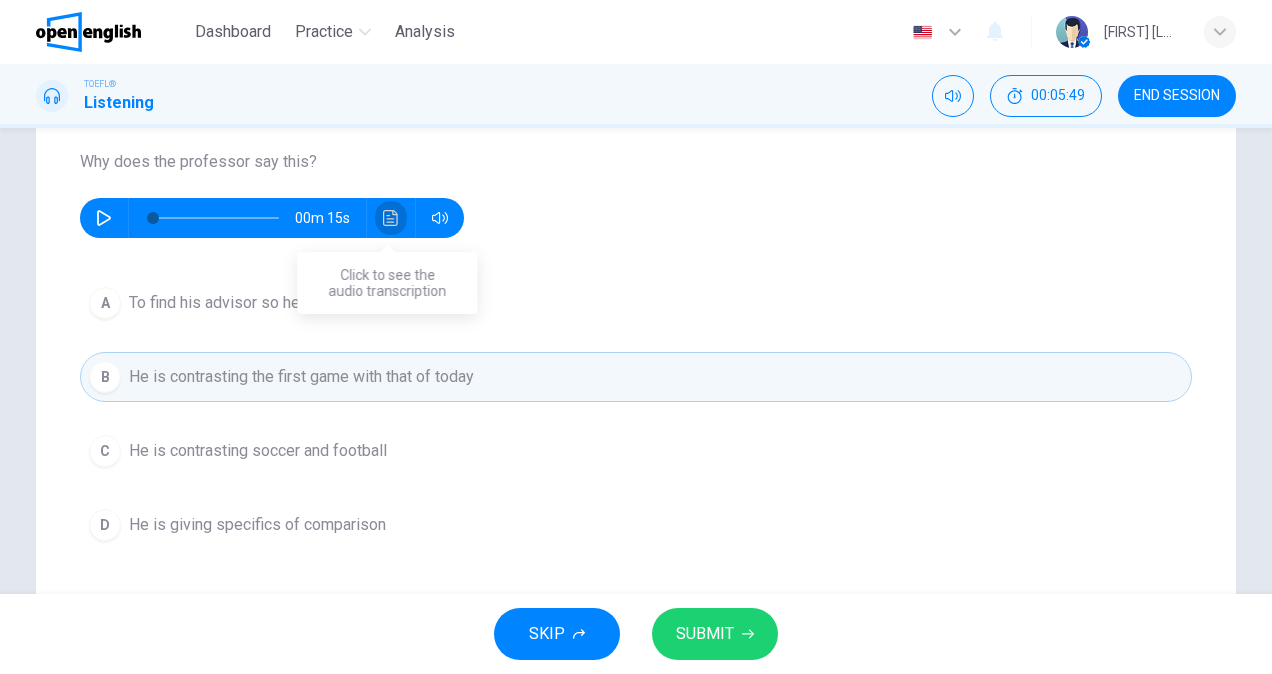 click at bounding box center [391, 218] 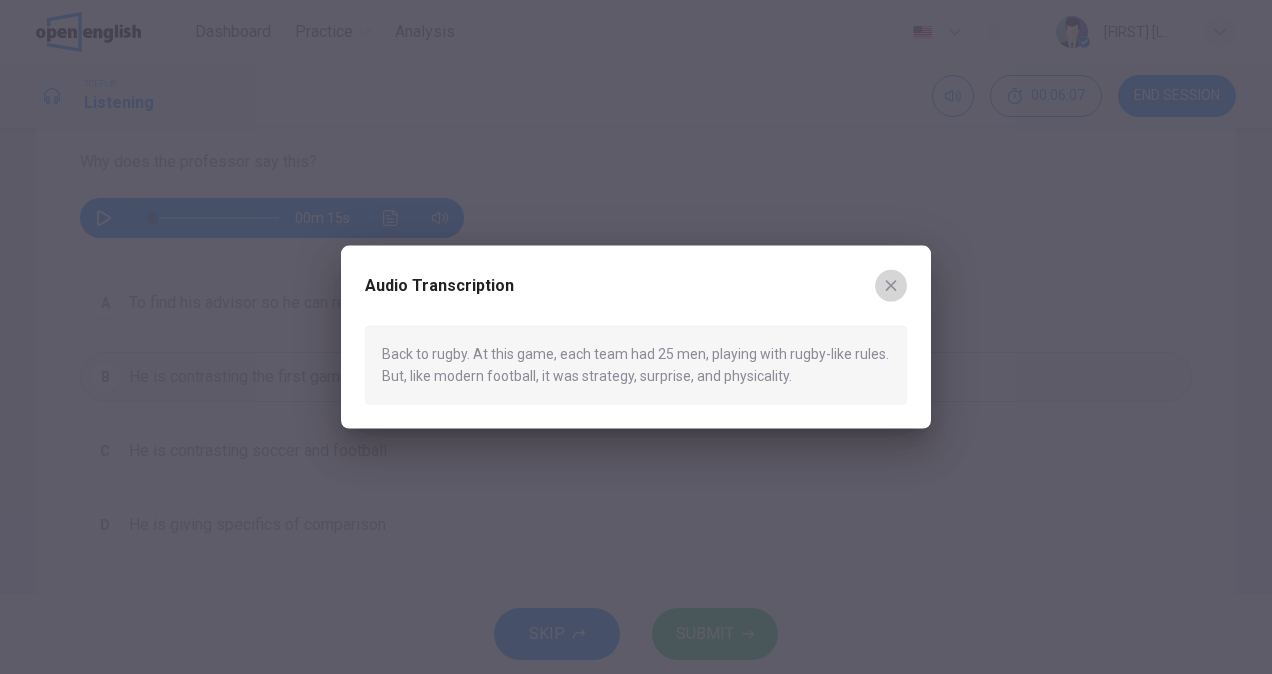 click at bounding box center [891, 286] 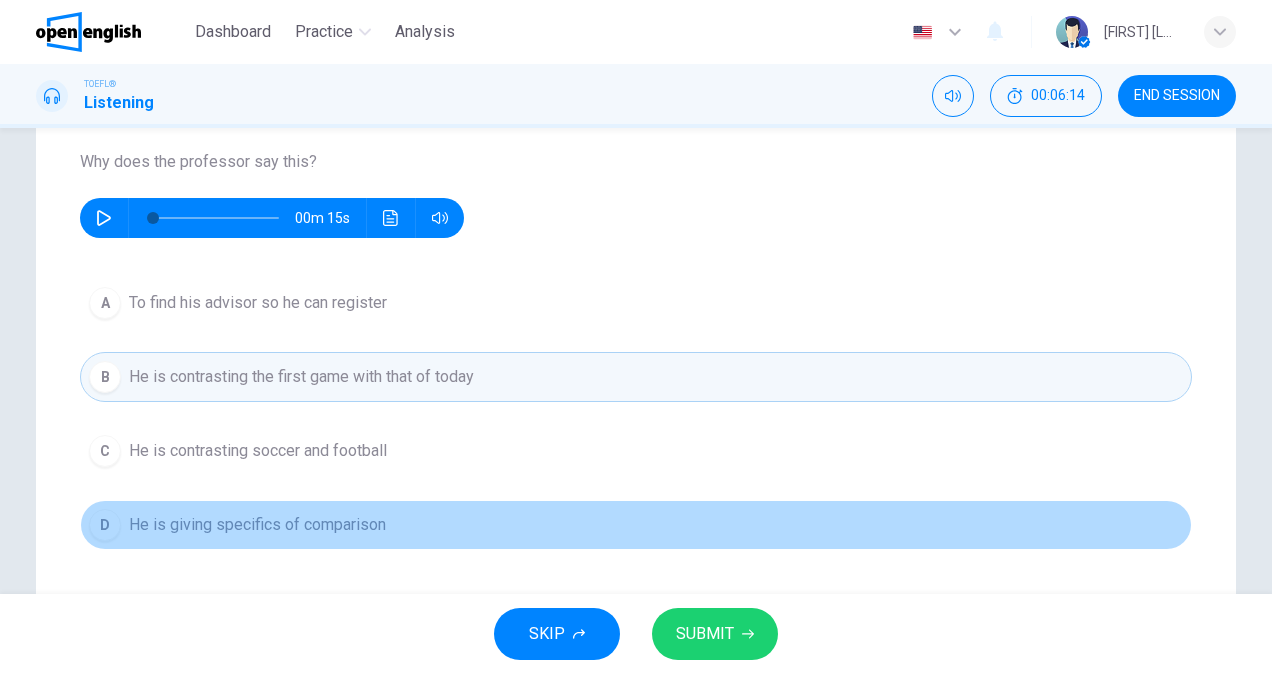 click on "He is giving specifics of comparison" at bounding box center [258, 303] 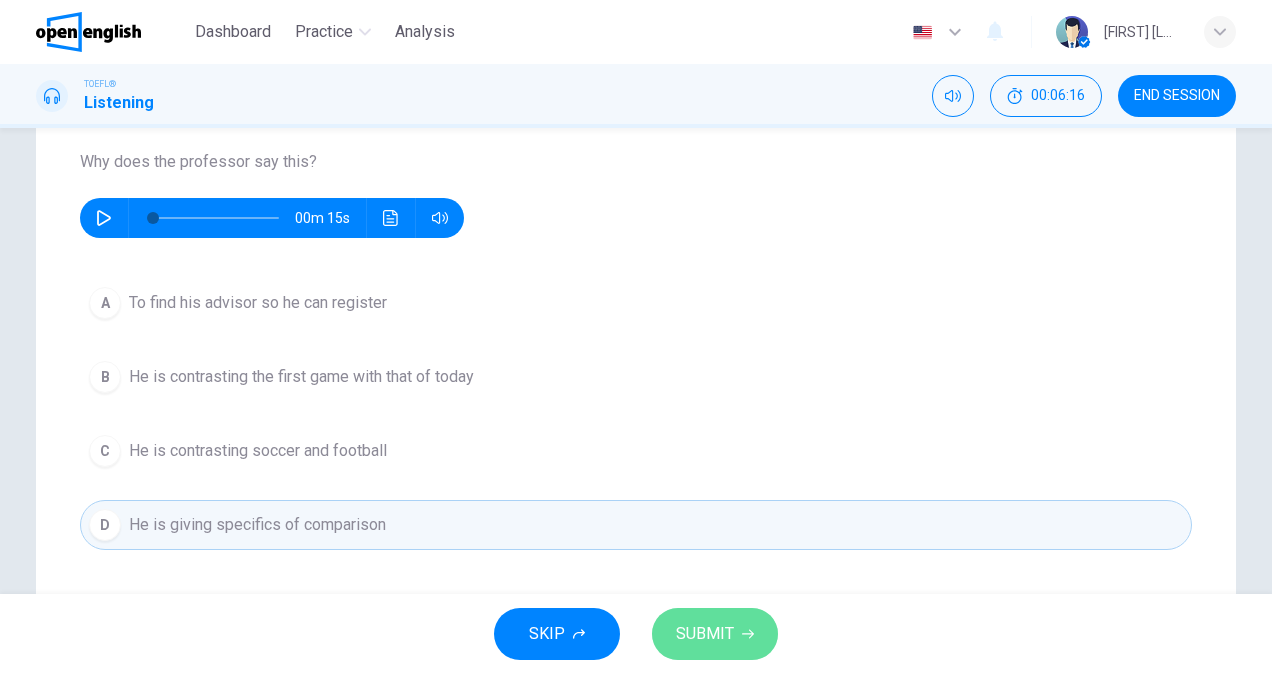 click on "SUBMIT" at bounding box center (705, 634) 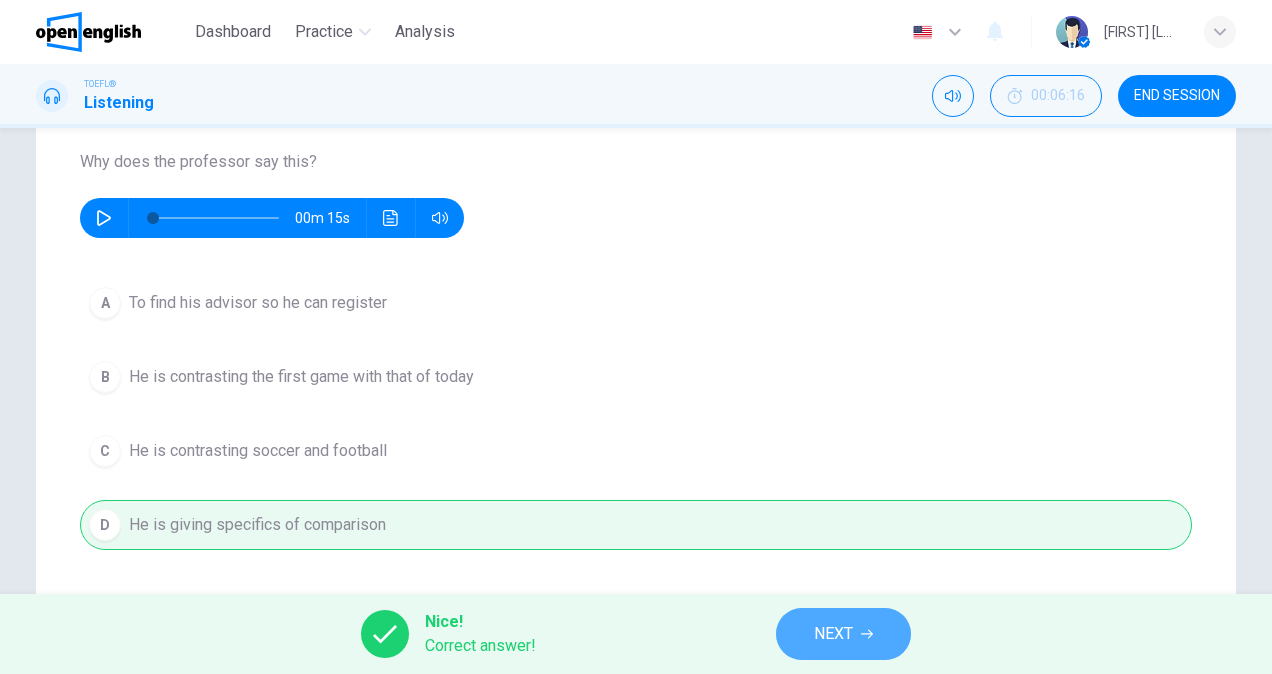 click on "NEXT" at bounding box center [843, 634] 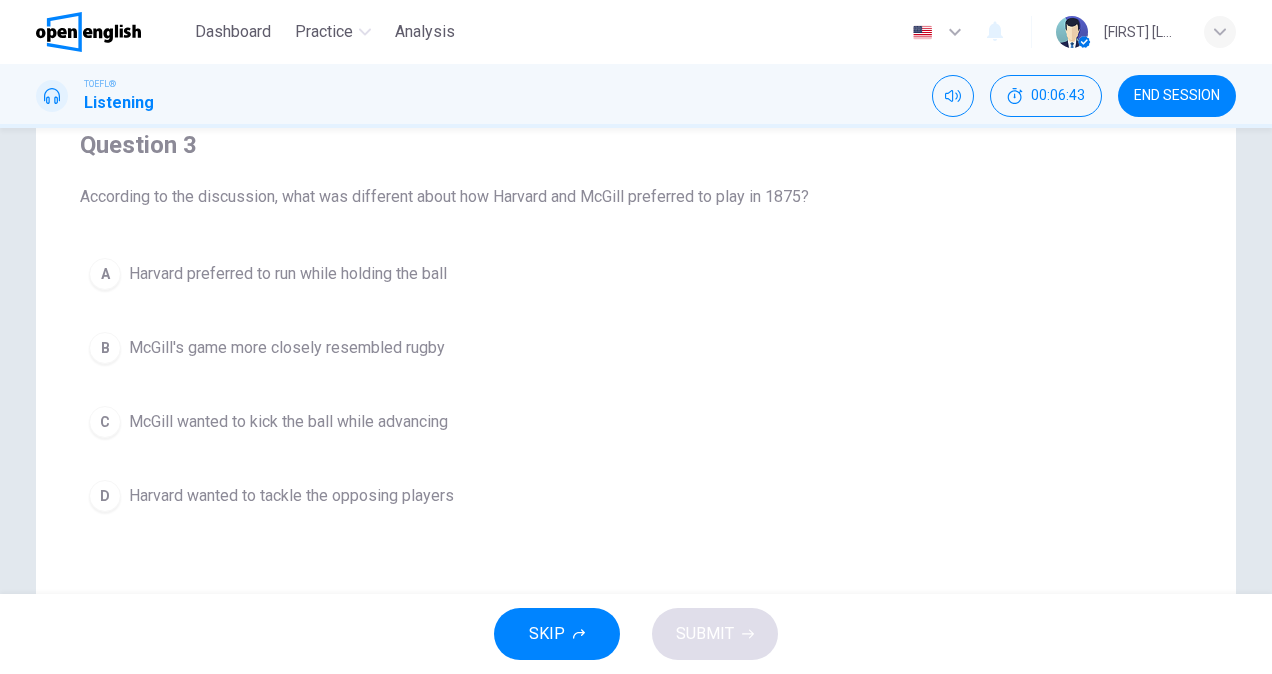 scroll, scrollTop: 169, scrollLeft: 0, axis: vertical 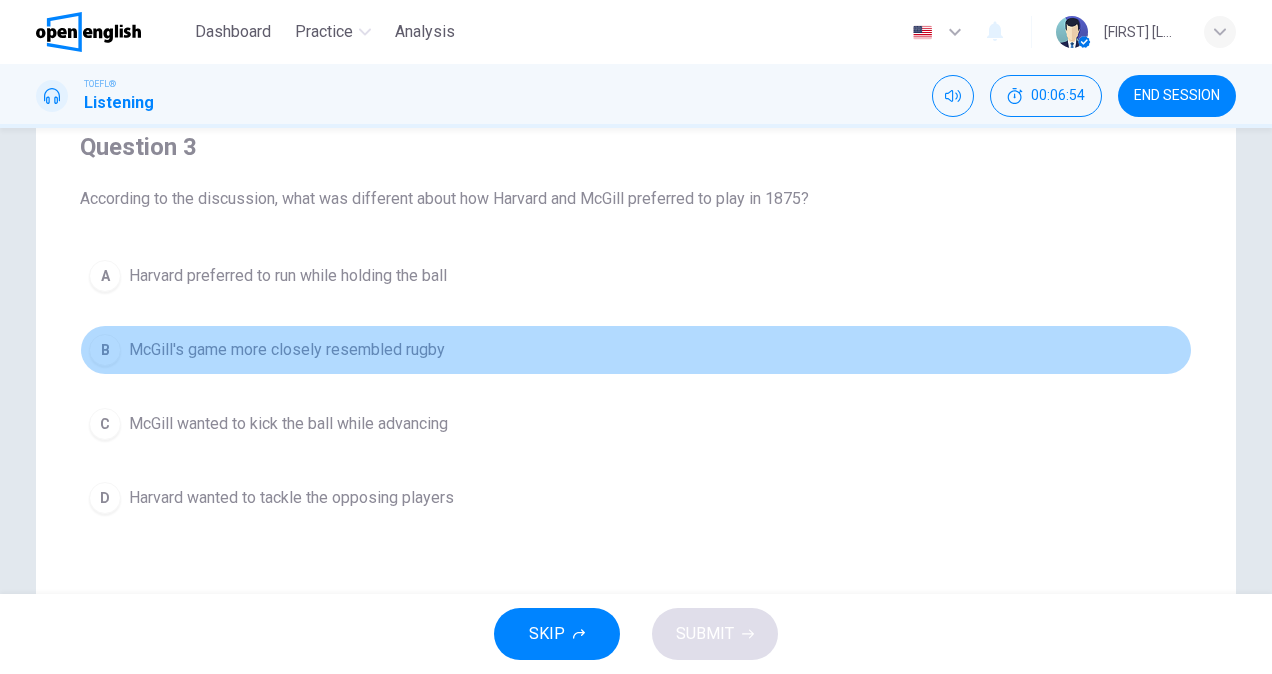 click on "B McGill's game more closely resembled rugby" at bounding box center [636, 350] 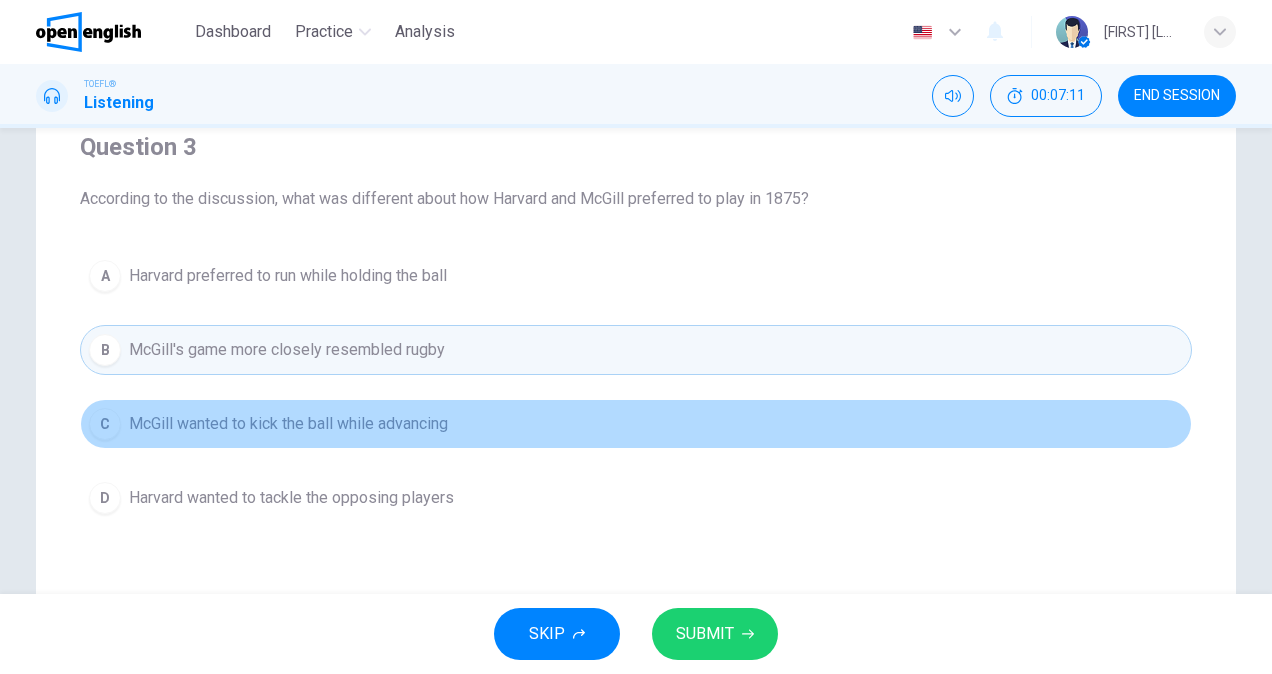 click on "C McGill wanted to kick the ball while advancing" at bounding box center [636, 424] 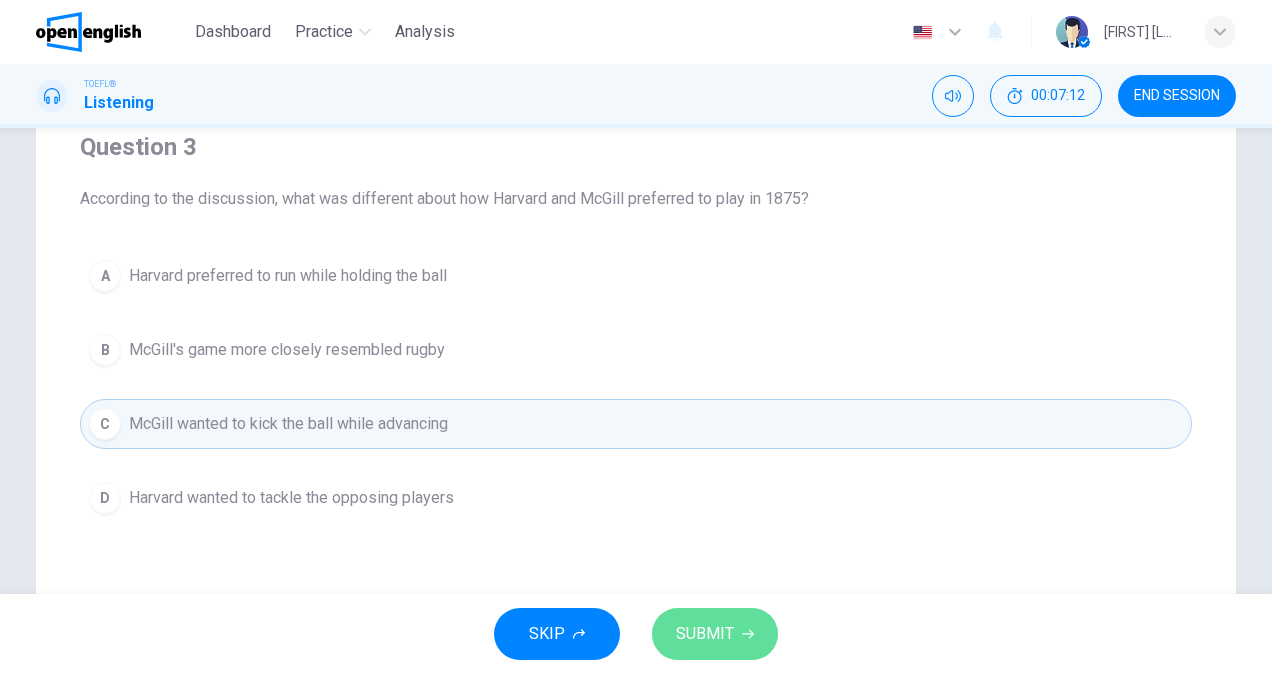 click on "SUBMIT" at bounding box center (715, 634) 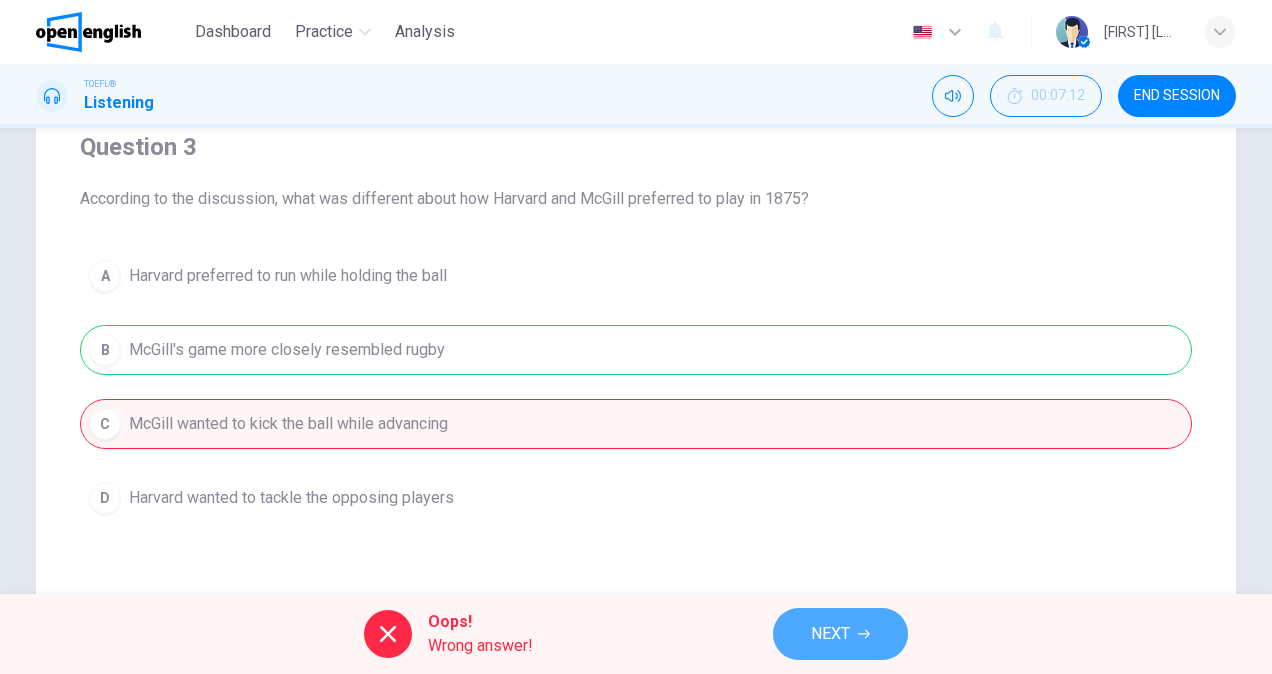 click on "NEXT" at bounding box center [840, 634] 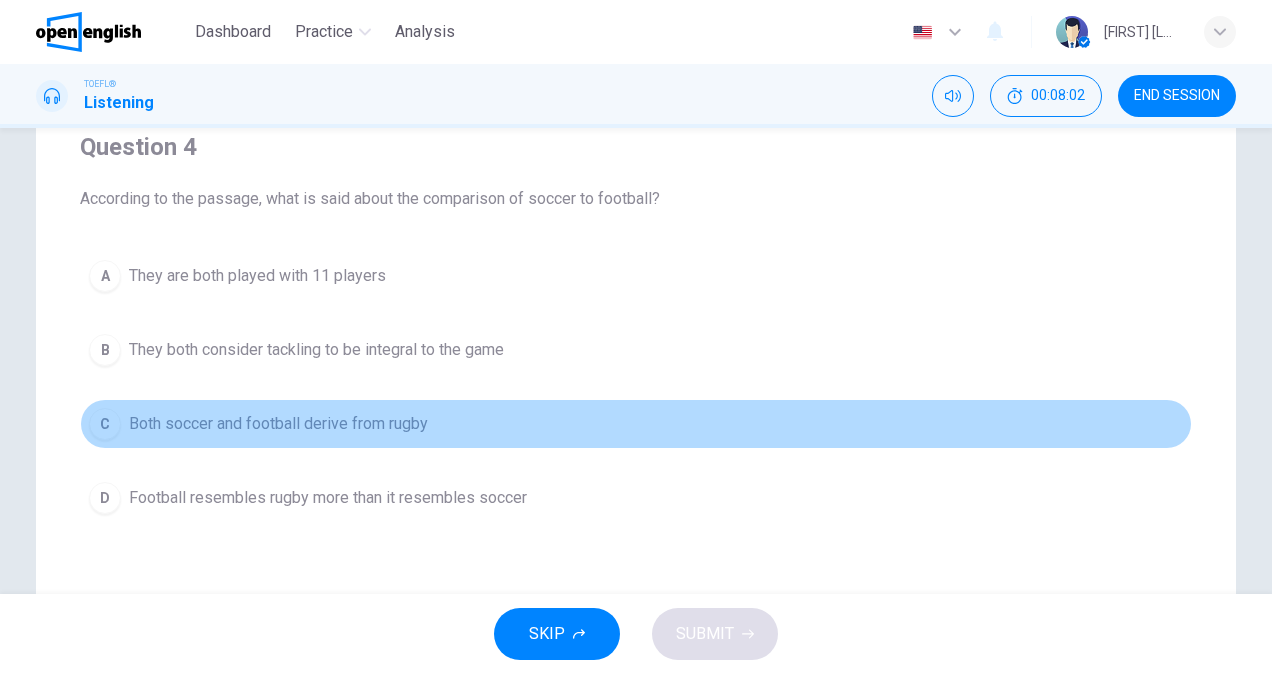 click on "Both soccer and football derive from rugby" at bounding box center (257, 276) 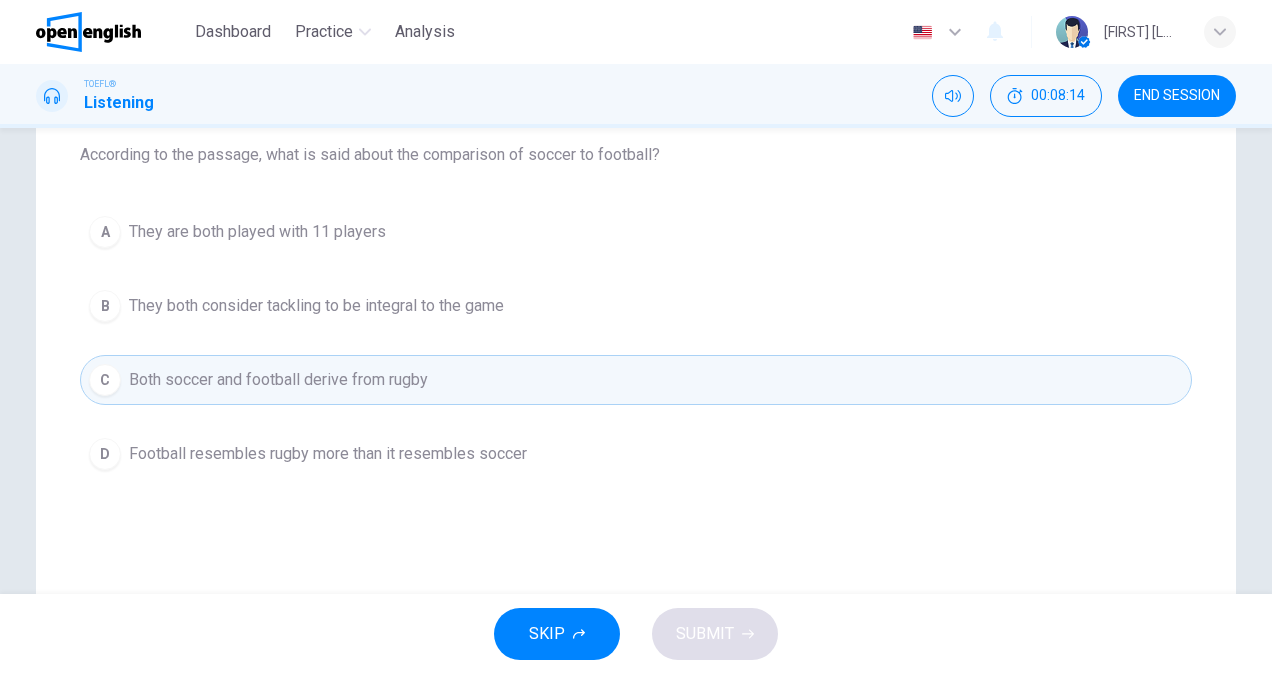 scroll, scrollTop: 211, scrollLeft: 0, axis: vertical 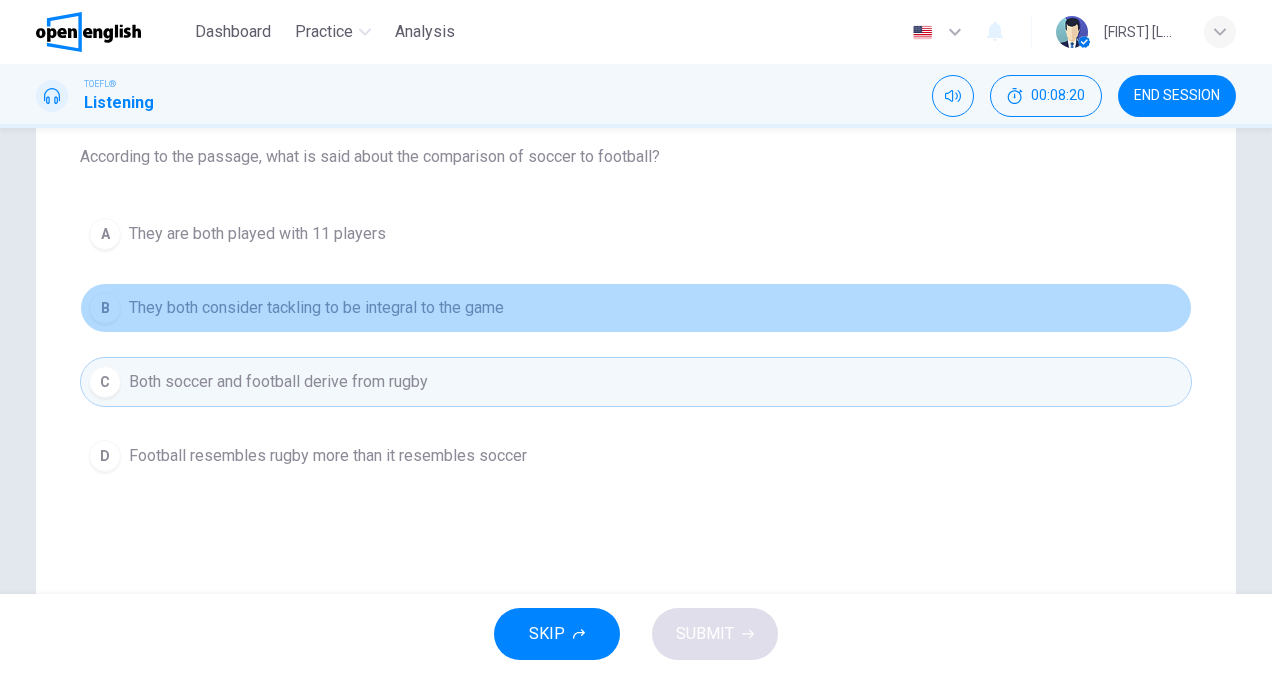 click on "They both consider tackling to be integral to the game" at bounding box center [257, 234] 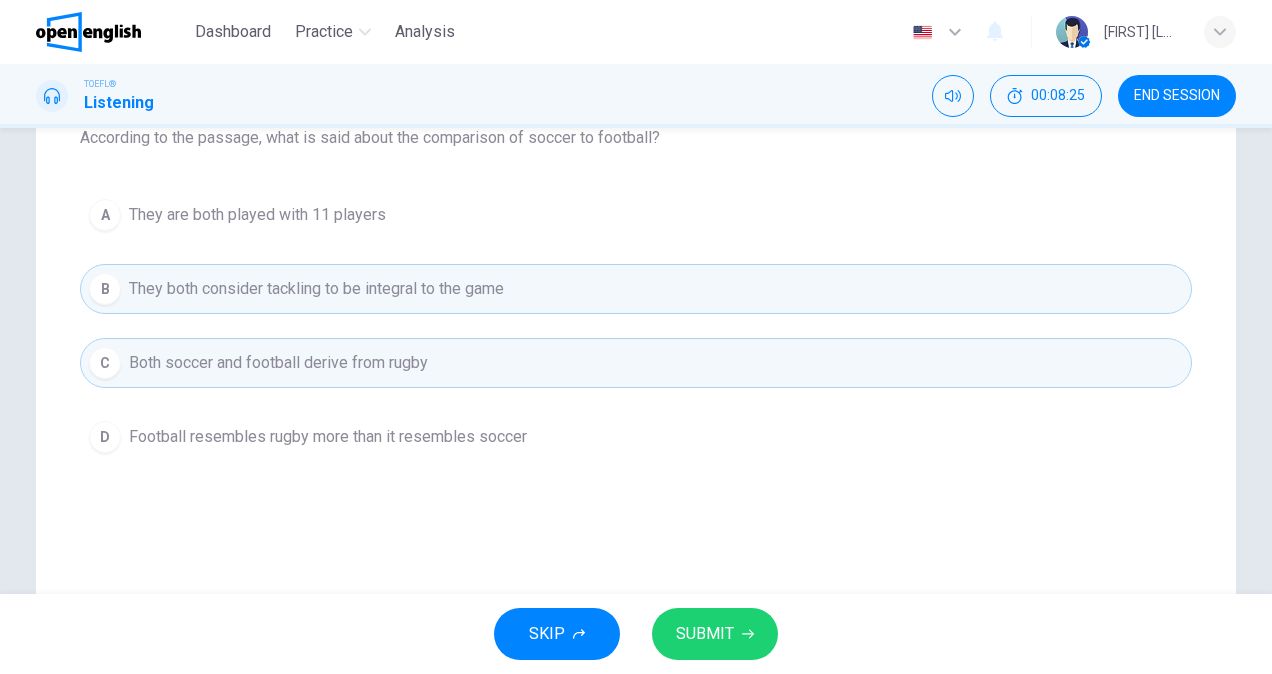 scroll, scrollTop: 229, scrollLeft: 0, axis: vertical 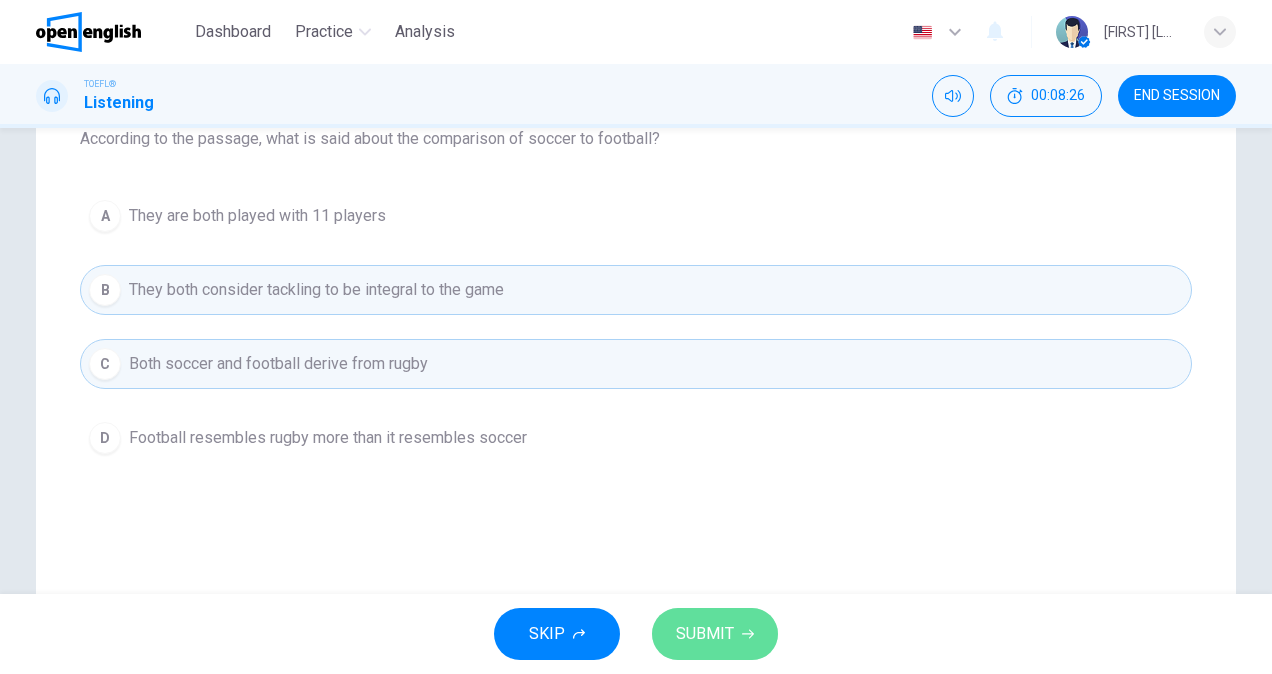 click on "SUBMIT" at bounding box center (705, 634) 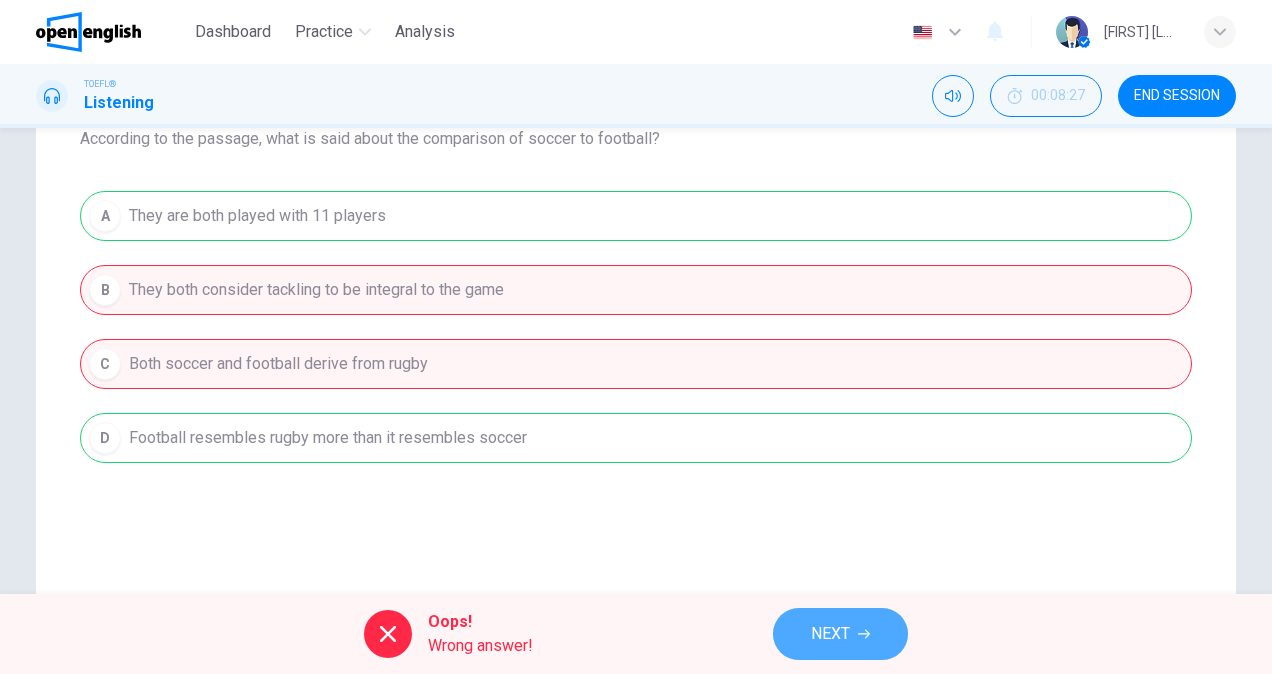 click on "NEXT" at bounding box center [830, 634] 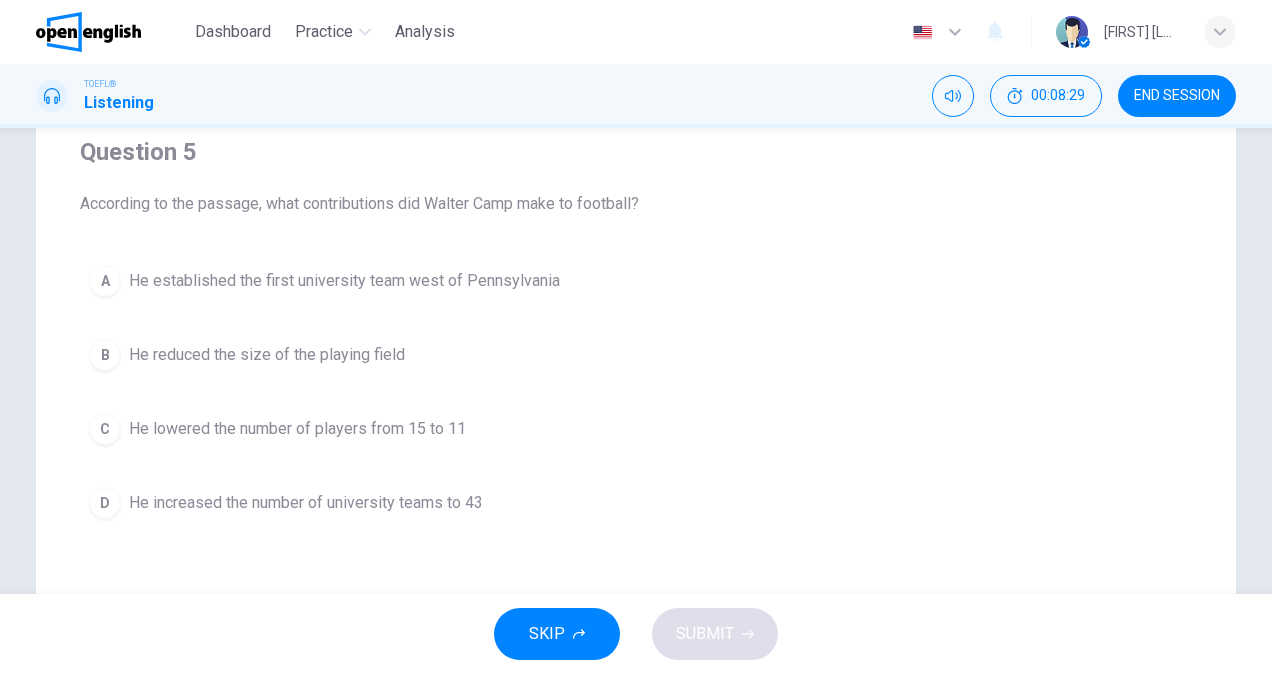 scroll, scrollTop: 169, scrollLeft: 0, axis: vertical 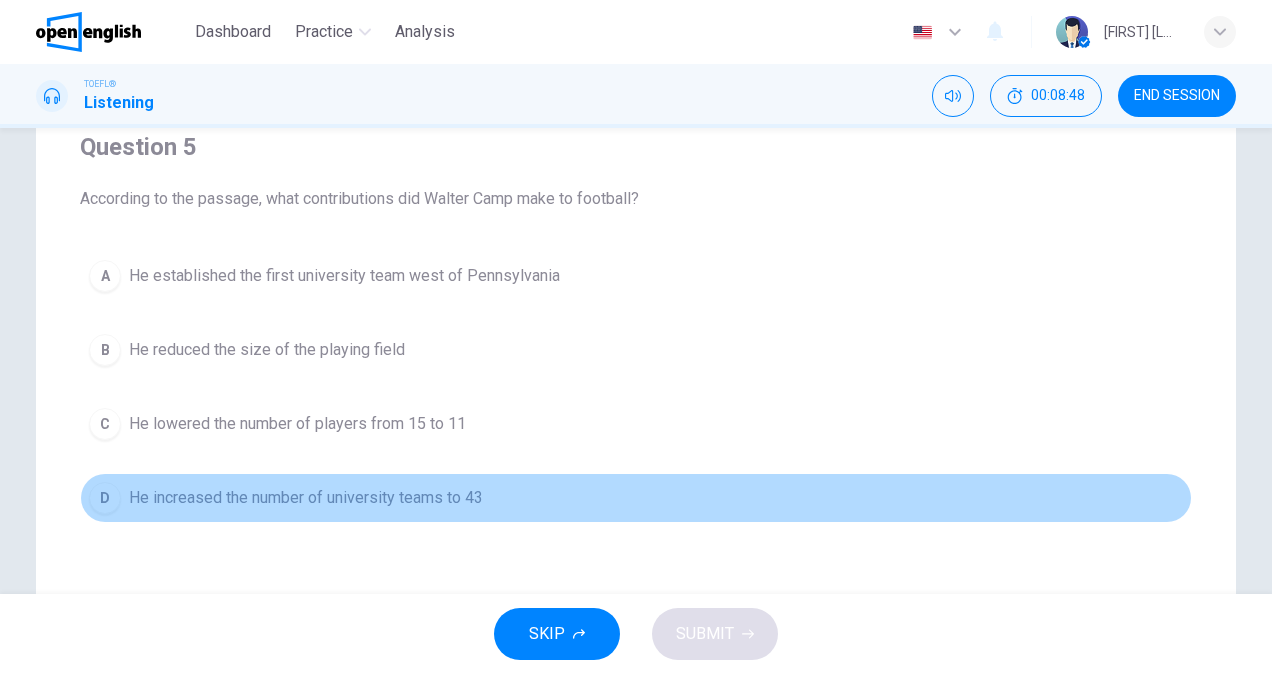 click on "D He increased the number of university teams to 43" at bounding box center [636, 498] 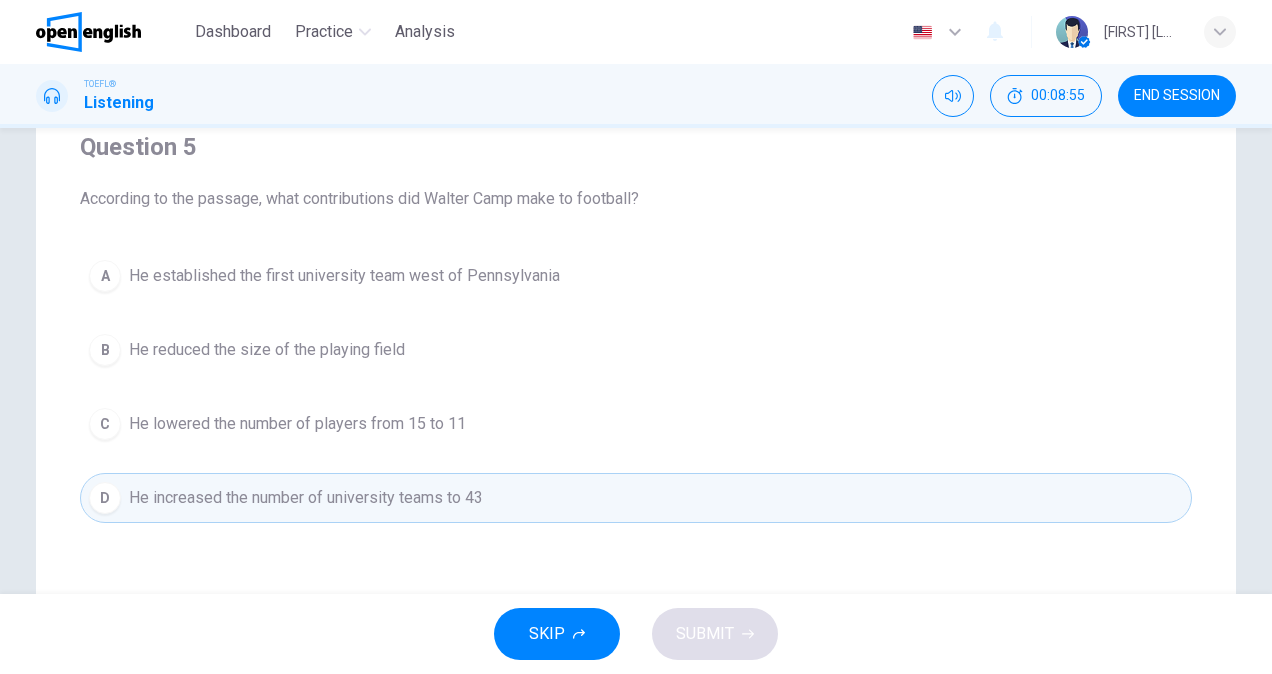 click on "A He established the first university team west of Pennsylvania B He reduced the size of the playing field C He lowered the number of players from 15 to 11 D He increased the number of university teams to 43" at bounding box center (636, 387) 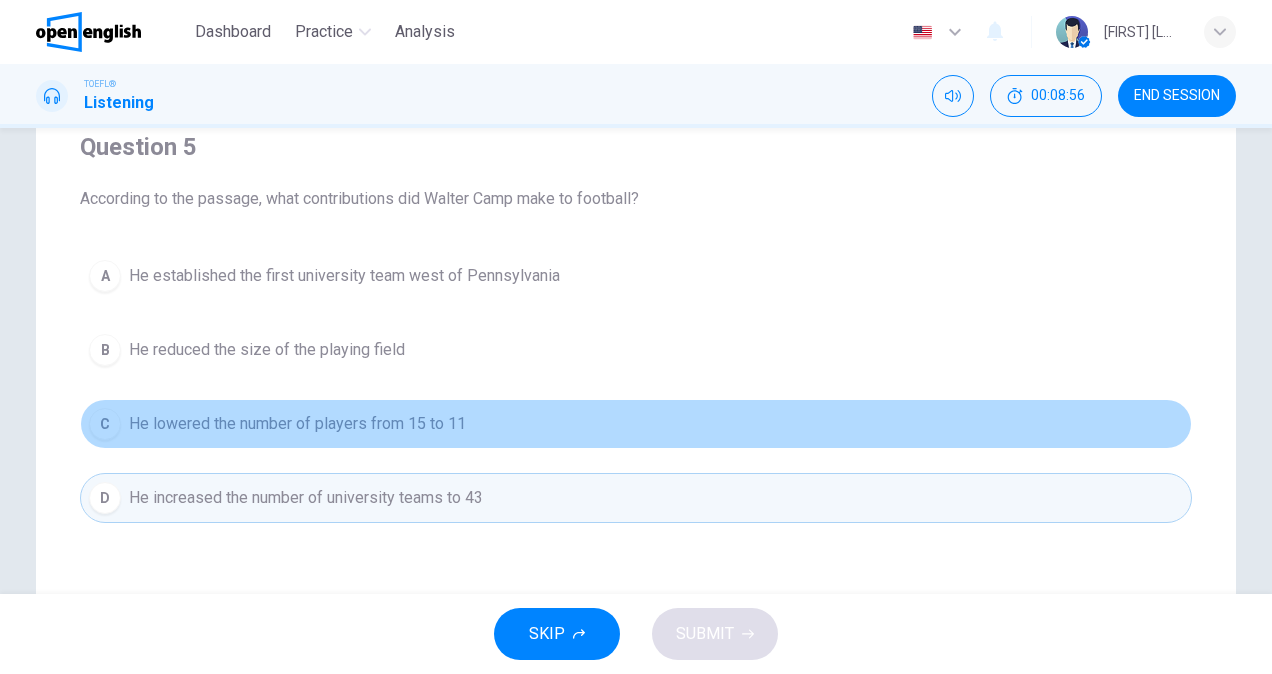 click on "He lowered the number of players from 15 to 11" at bounding box center [344, 276] 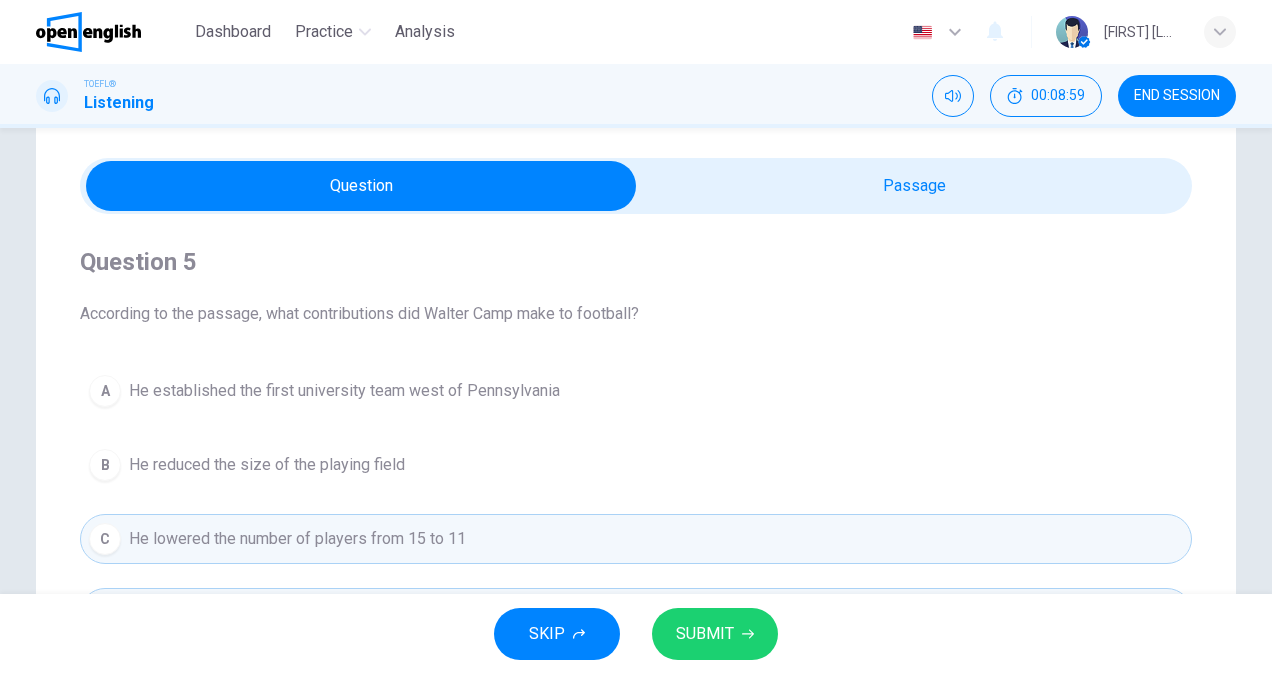 scroll, scrollTop: 151, scrollLeft: 0, axis: vertical 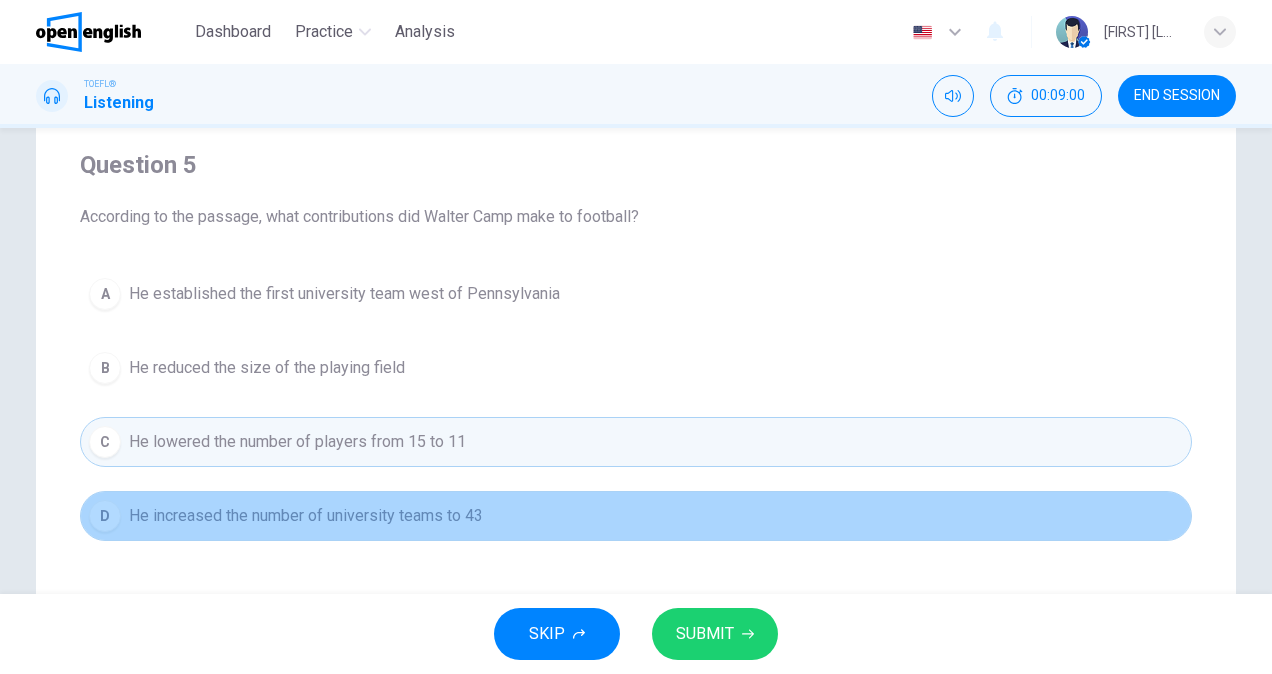 click on "He increased the number of university teams to 43" at bounding box center [297, 442] 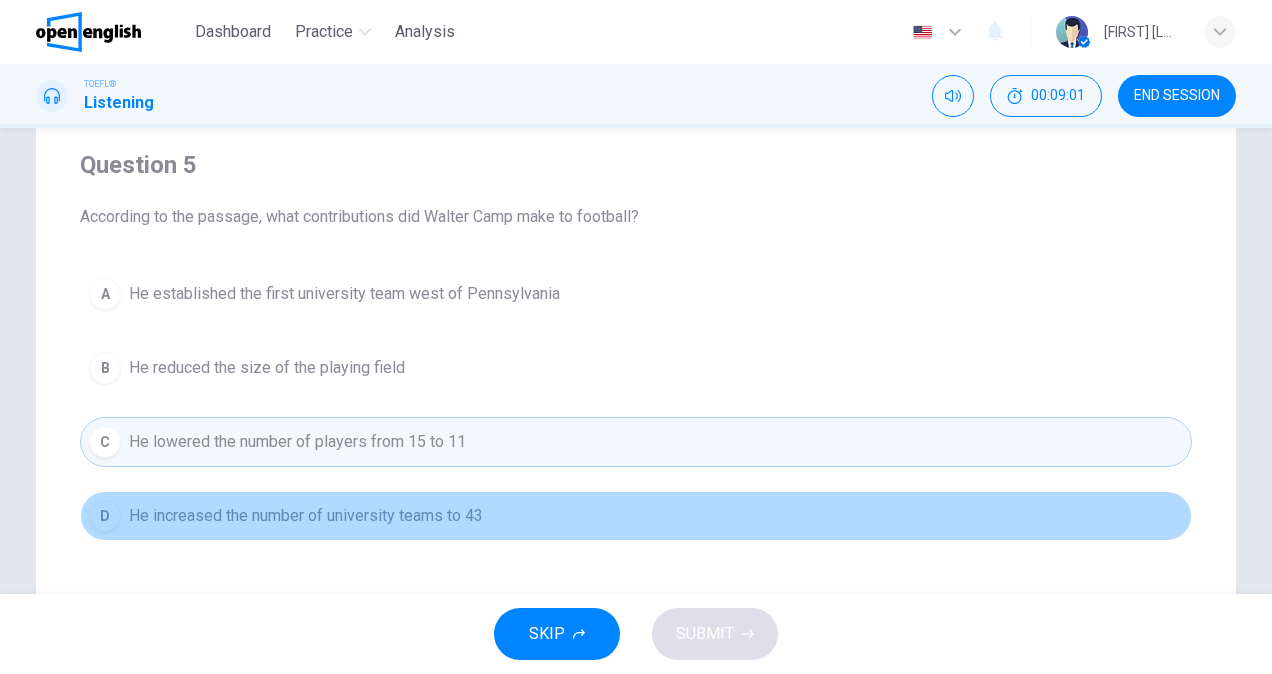 click on "He increased the number of university teams to 43" at bounding box center [344, 294] 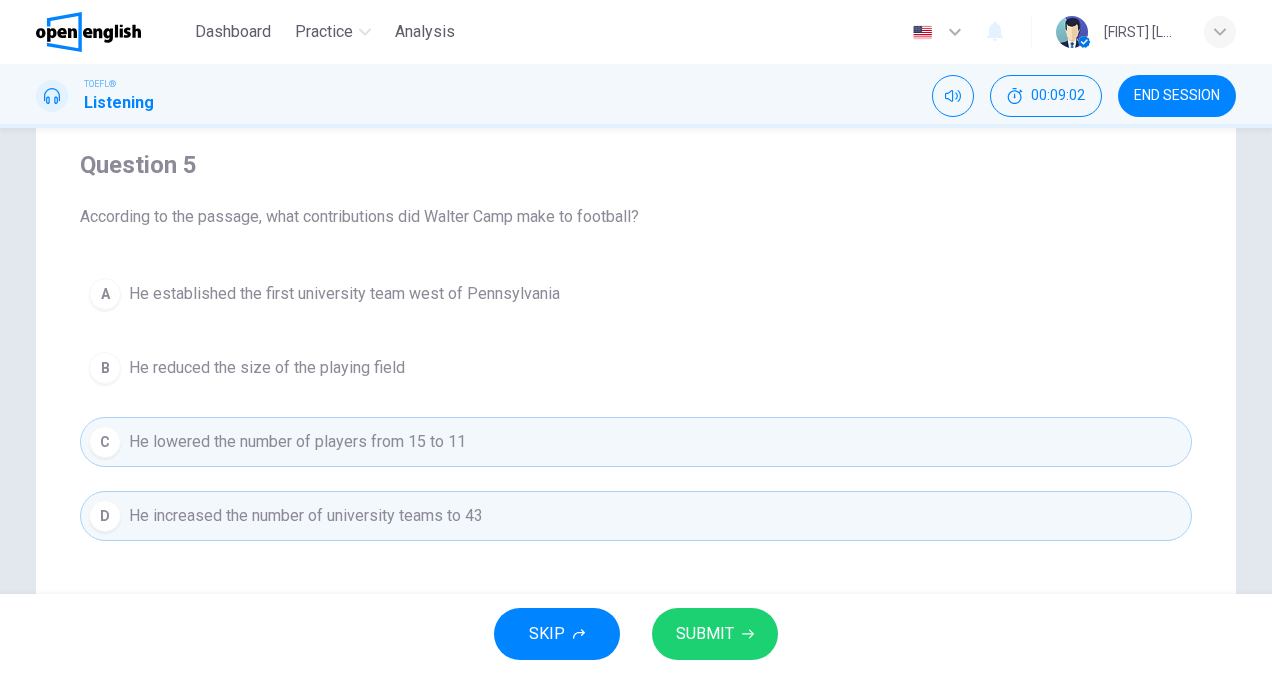 click on "He increased the number of university teams to 43" at bounding box center (297, 442) 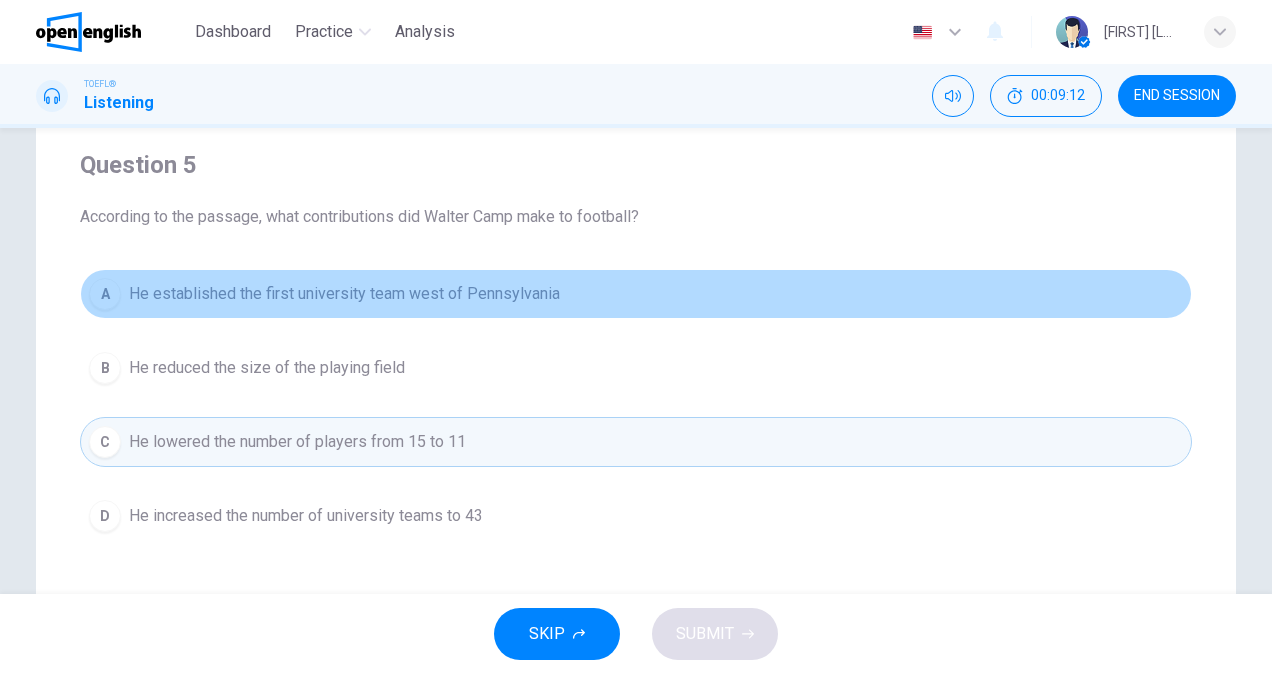 click on "He established the first university team west of Pennsylvania" at bounding box center (344, 294) 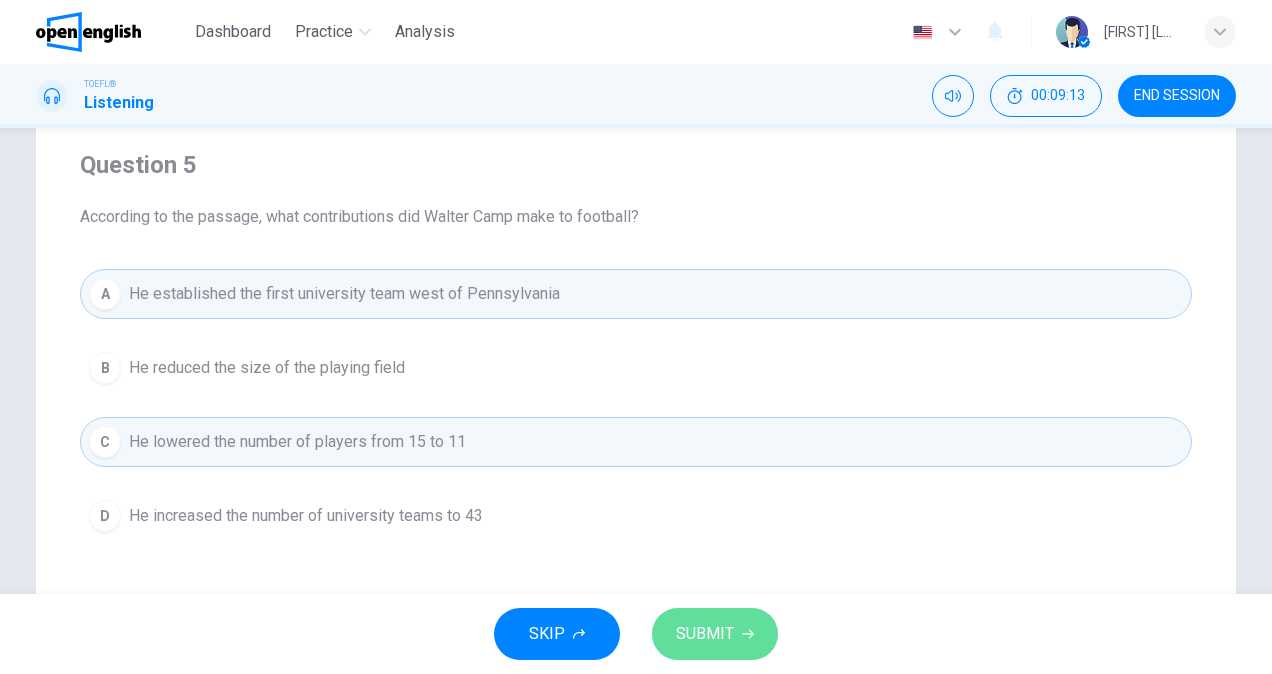 click on "SUBMIT" at bounding box center [705, 634] 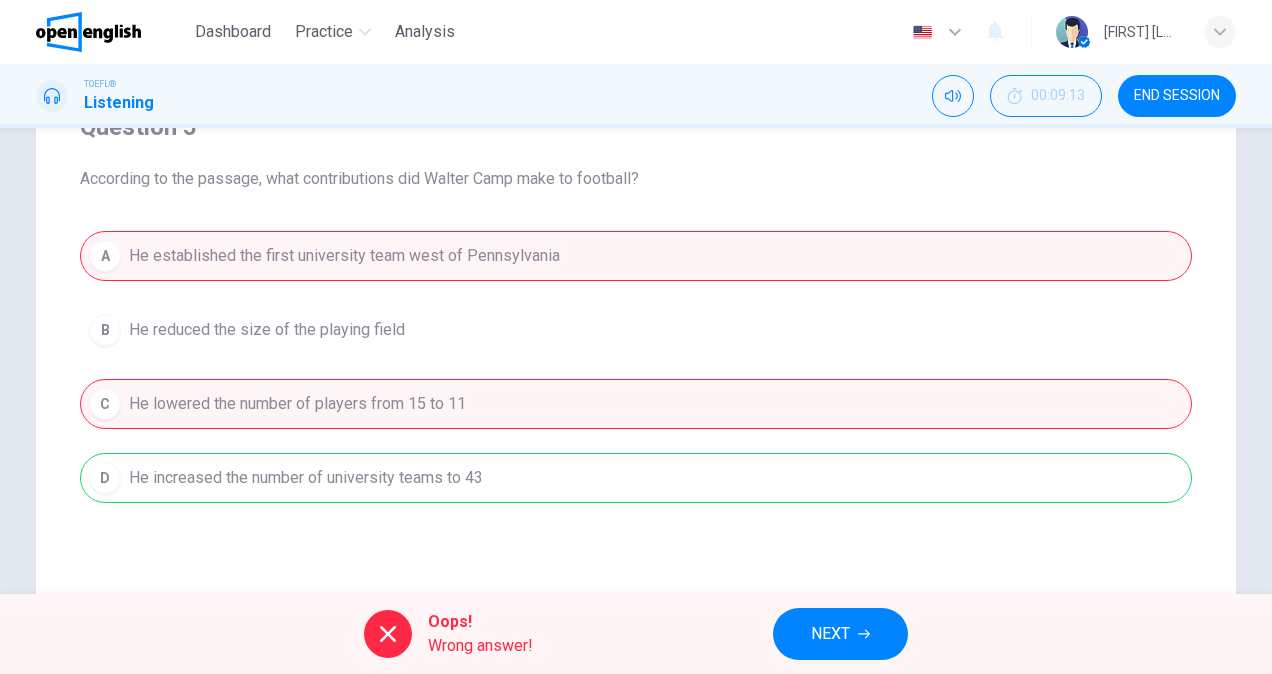scroll, scrollTop: 187, scrollLeft: 0, axis: vertical 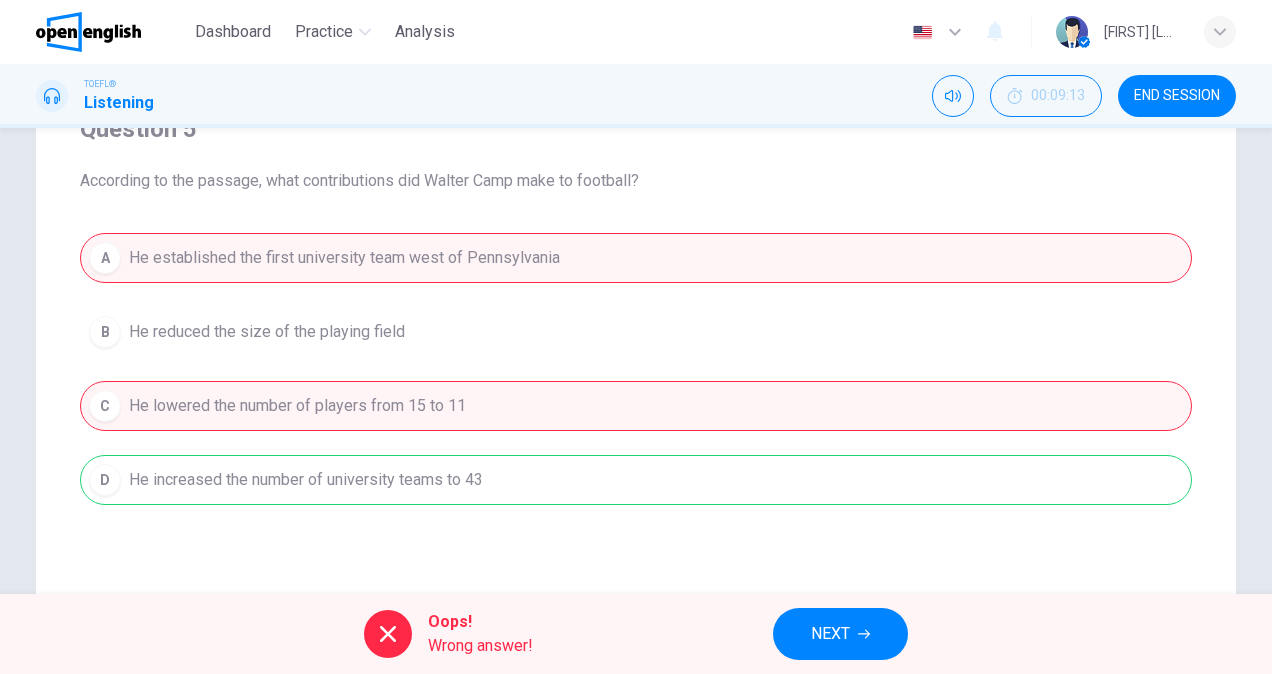 click on "A He established the first university team west of Pennsylvania B He reduced the size of the playing field C He lowered the number of players from 15 to 11 D He increased the number of university teams to 43" at bounding box center [636, 369] 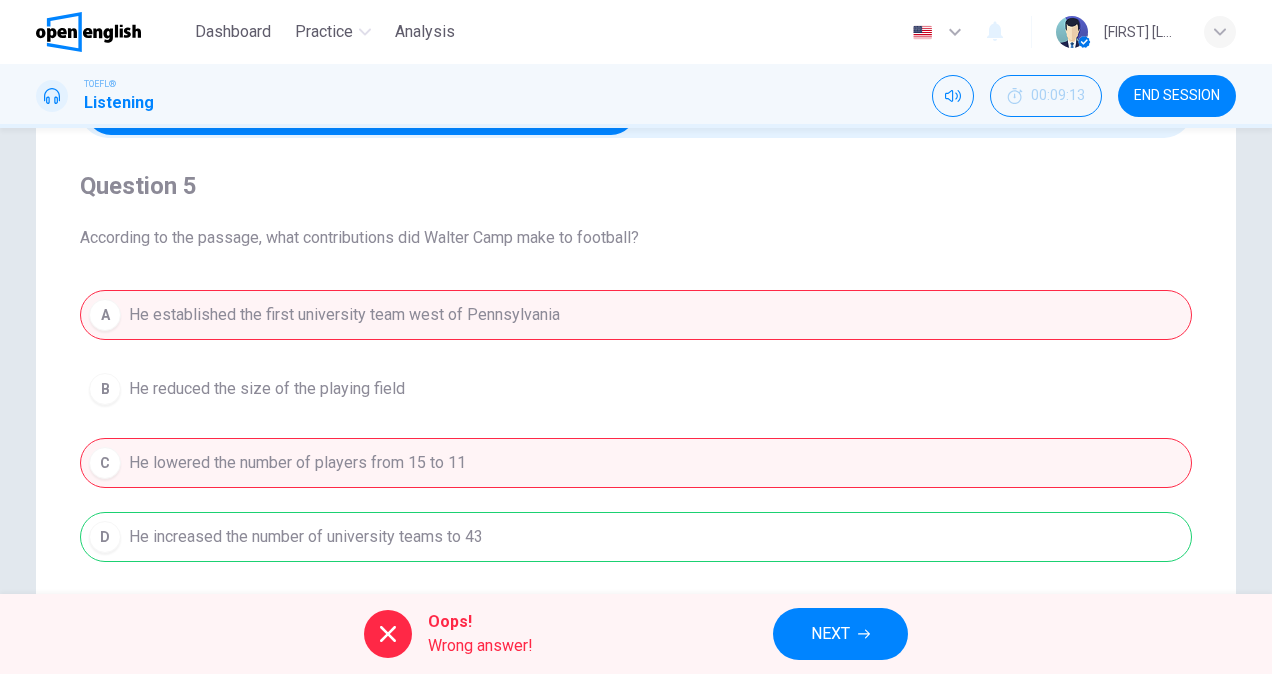 scroll, scrollTop: 181, scrollLeft: 0, axis: vertical 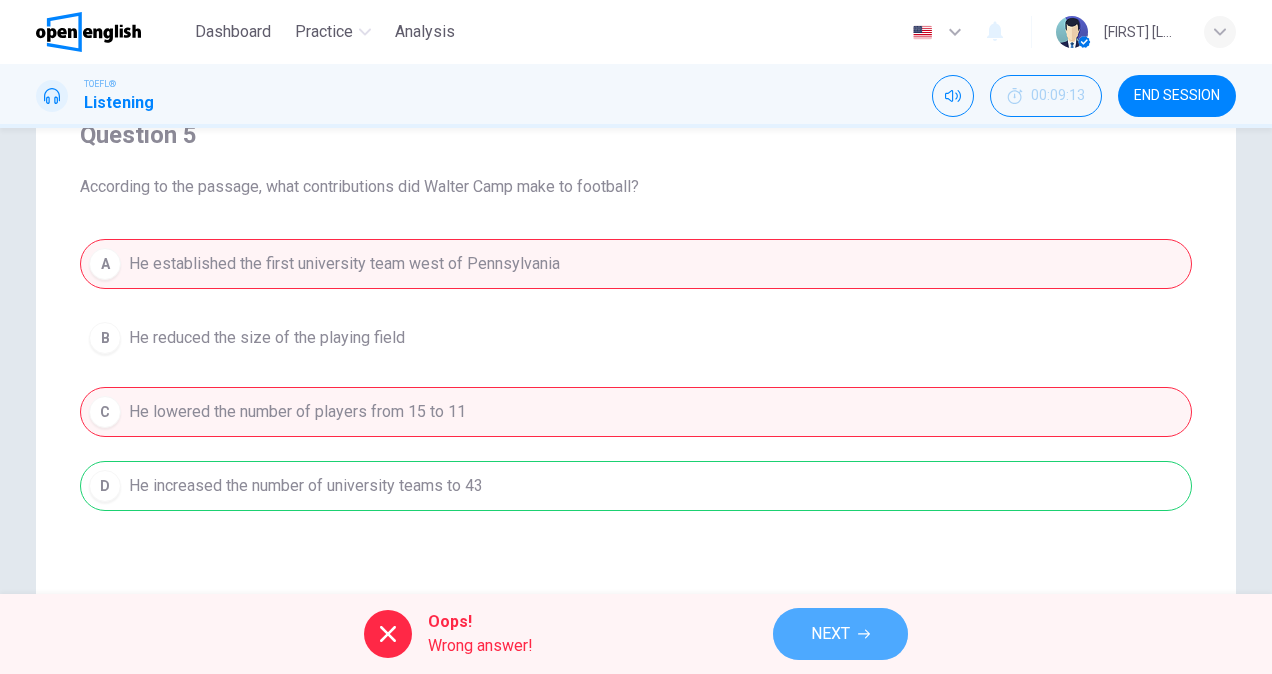 click on "NEXT" at bounding box center [830, 634] 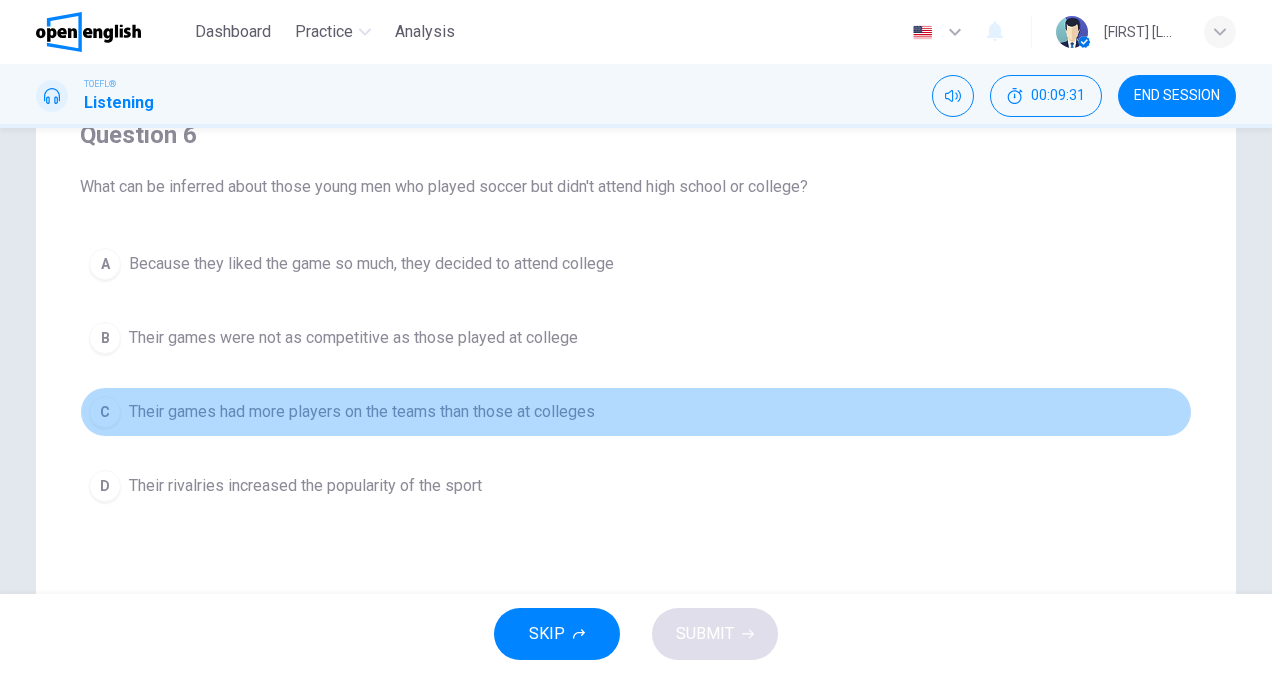 click on "Their games had more players on the teams than those at colleges" at bounding box center (371, 264) 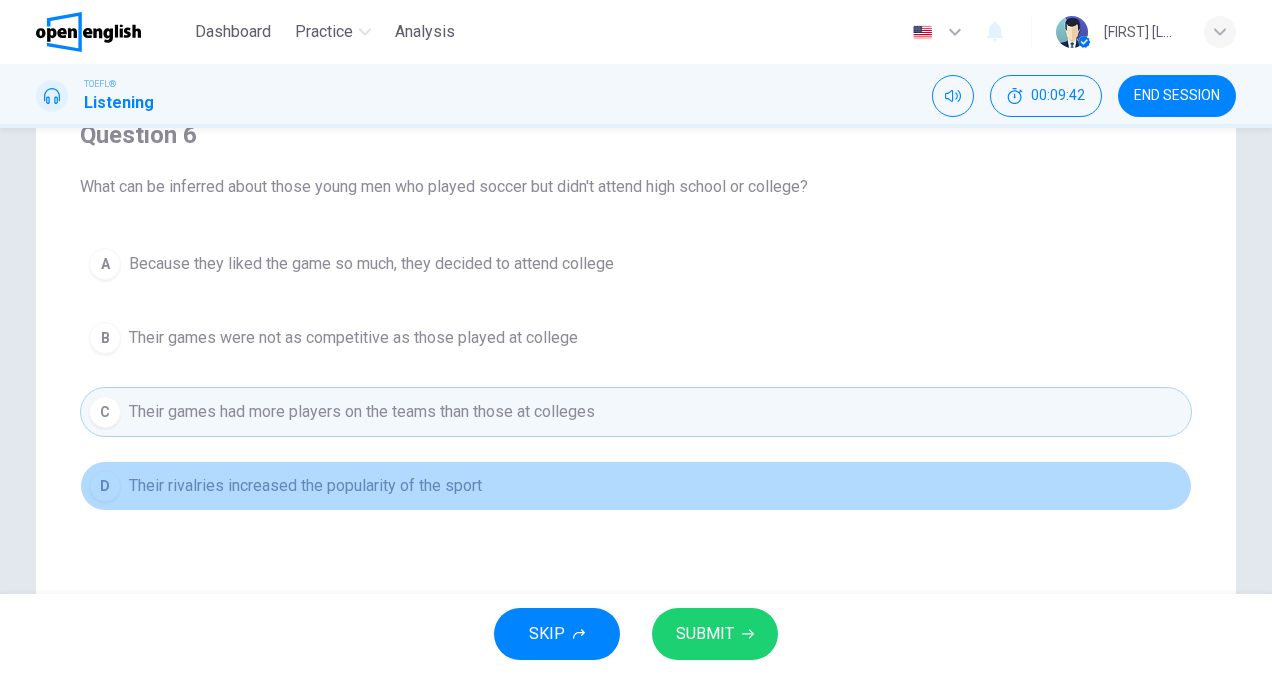 click on "D Their rivalries increased the popularity of the sport" at bounding box center (636, 486) 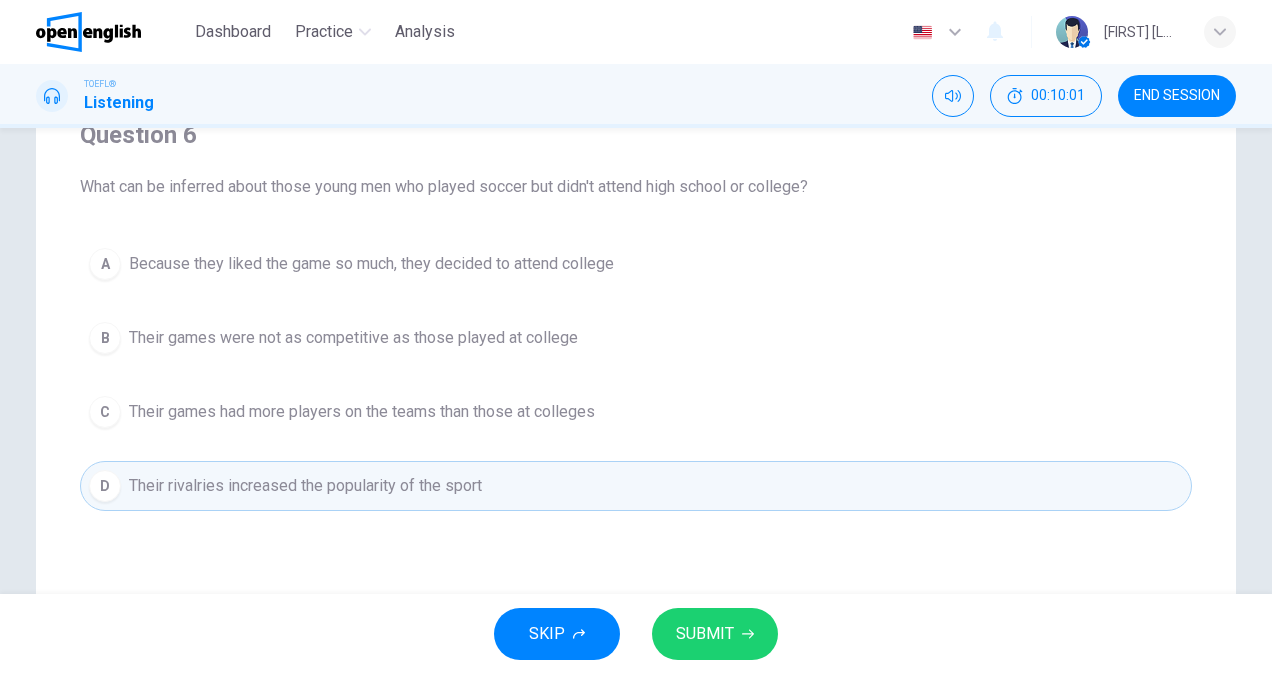 click on "SUBMIT" at bounding box center (715, 634) 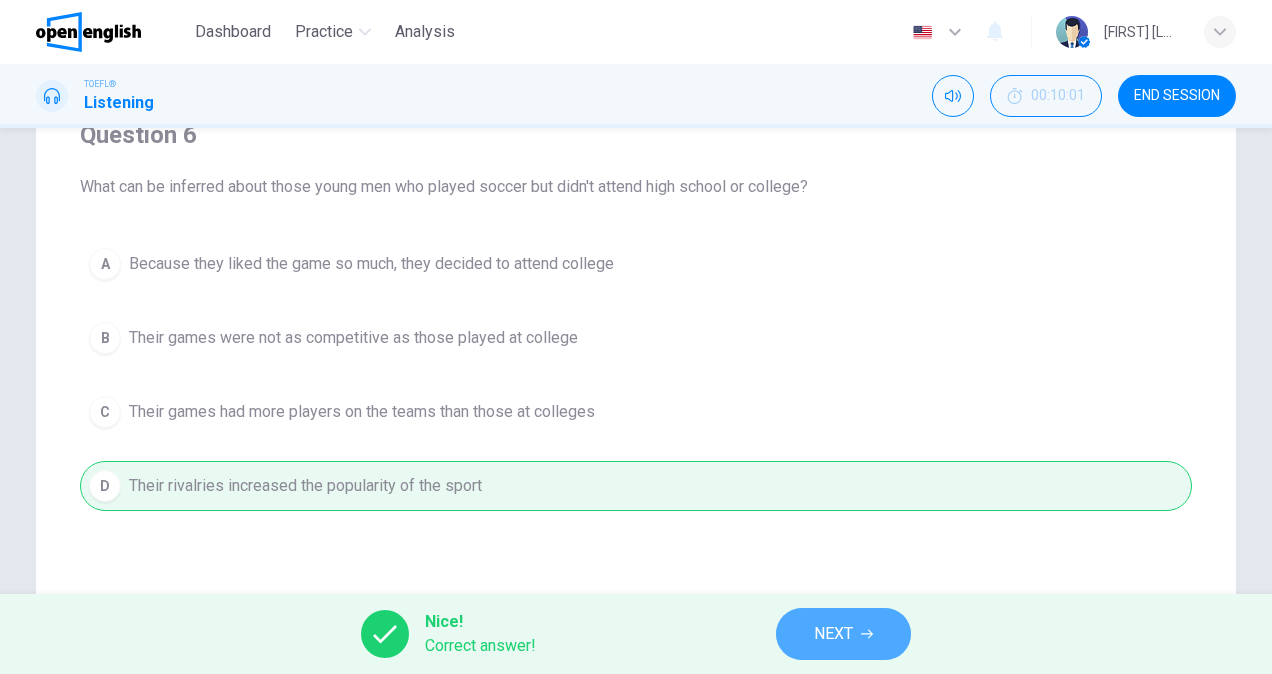 click on "NEXT" at bounding box center [843, 634] 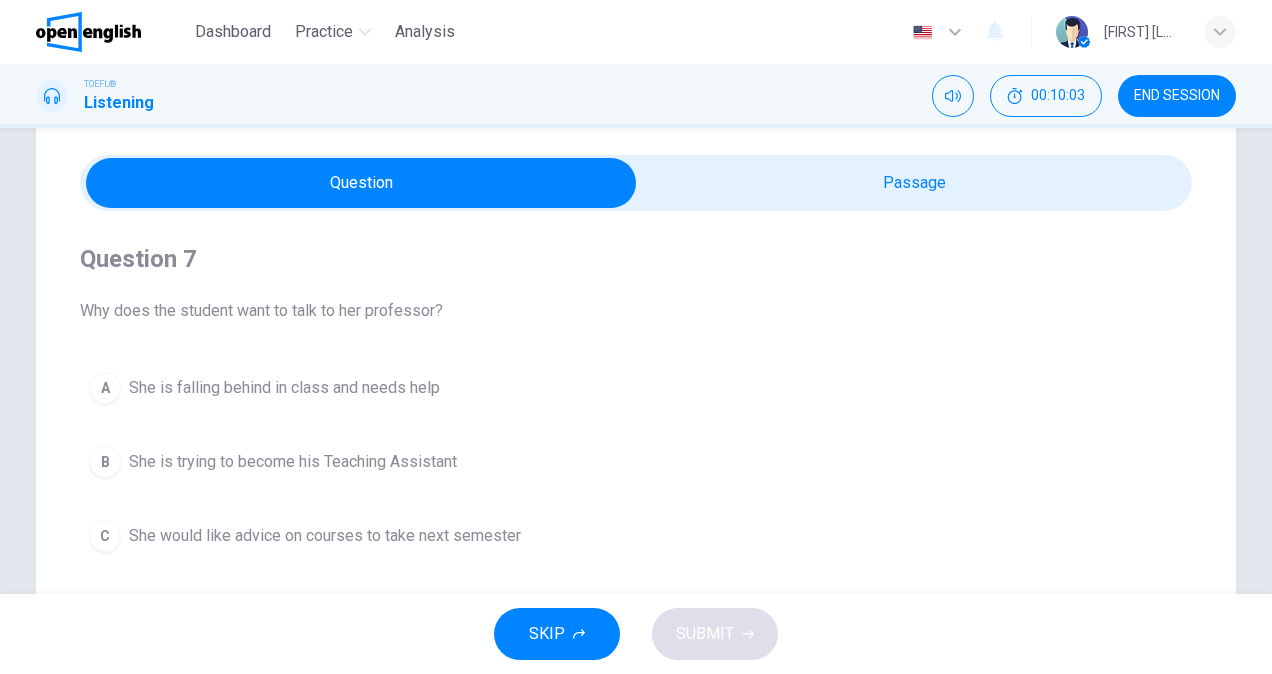scroll, scrollTop: 0, scrollLeft: 0, axis: both 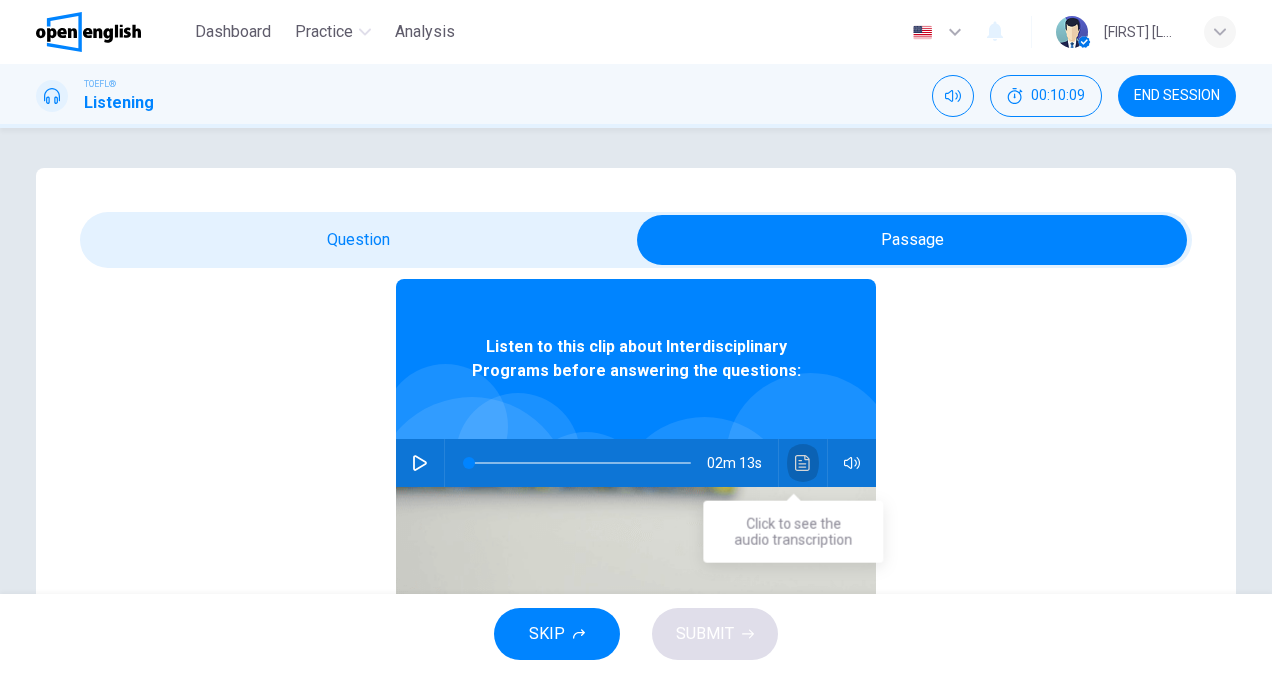 click at bounding box center (802, 463) 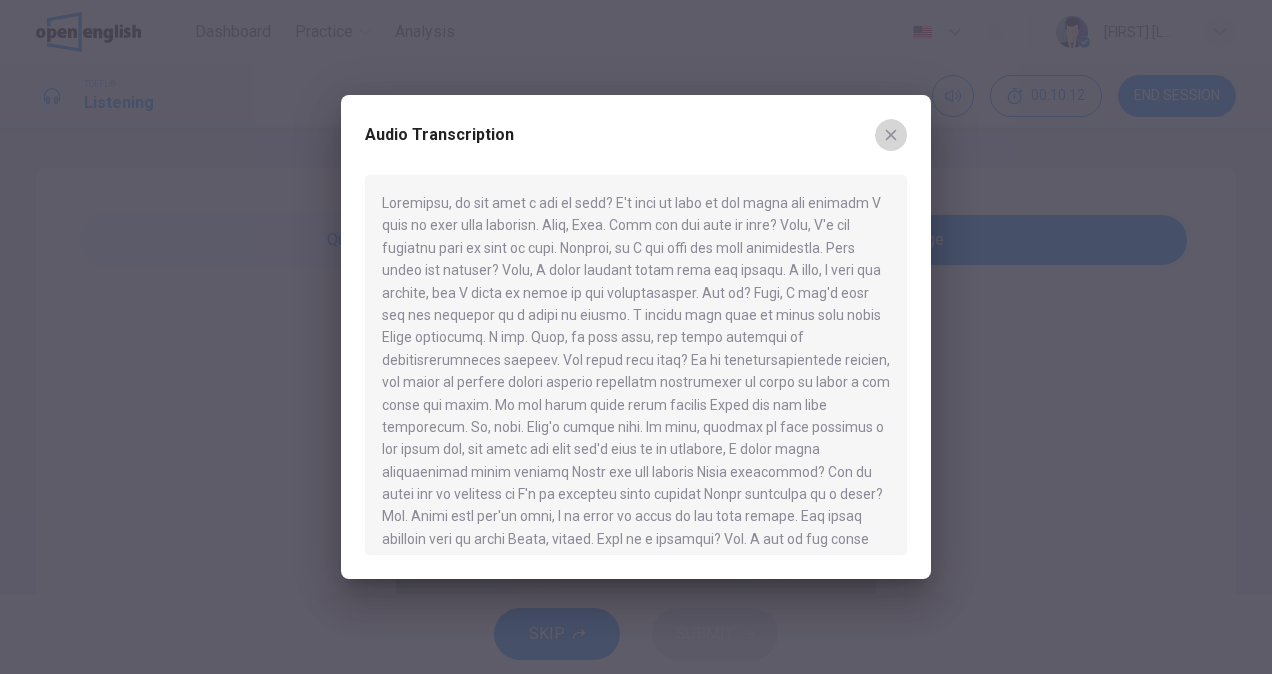 click at bounding box center [891, 135] 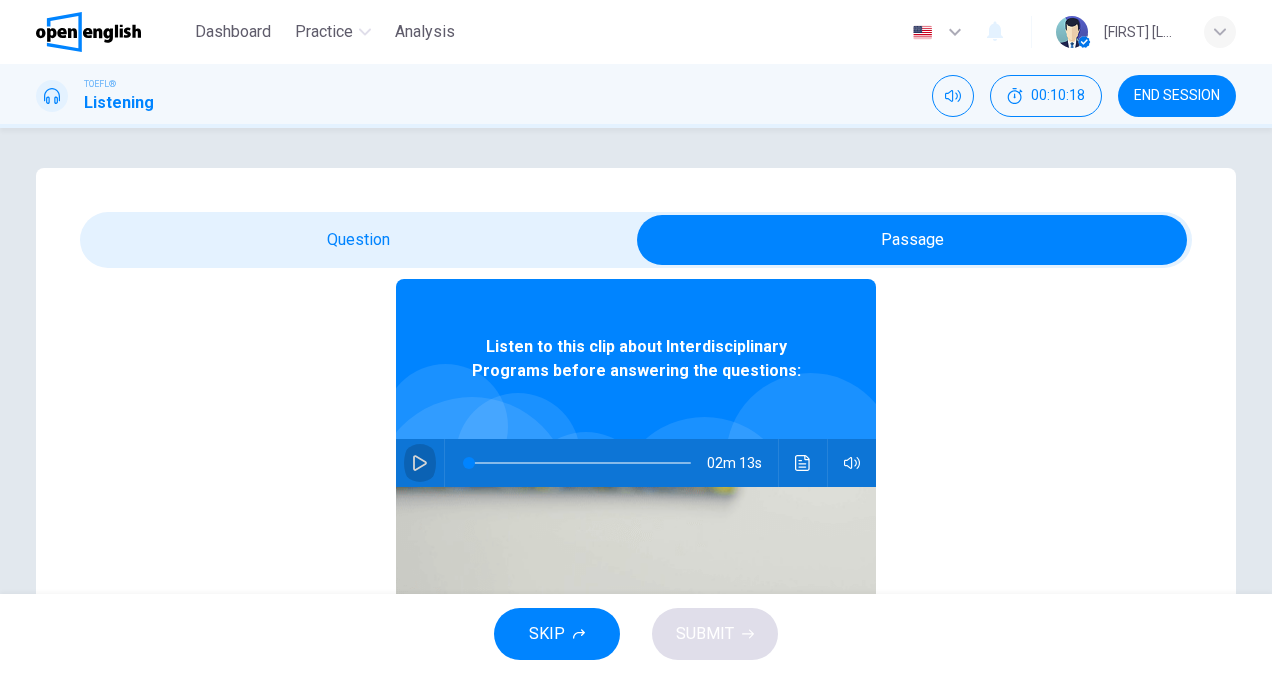 click at bounding box center (420, 463) 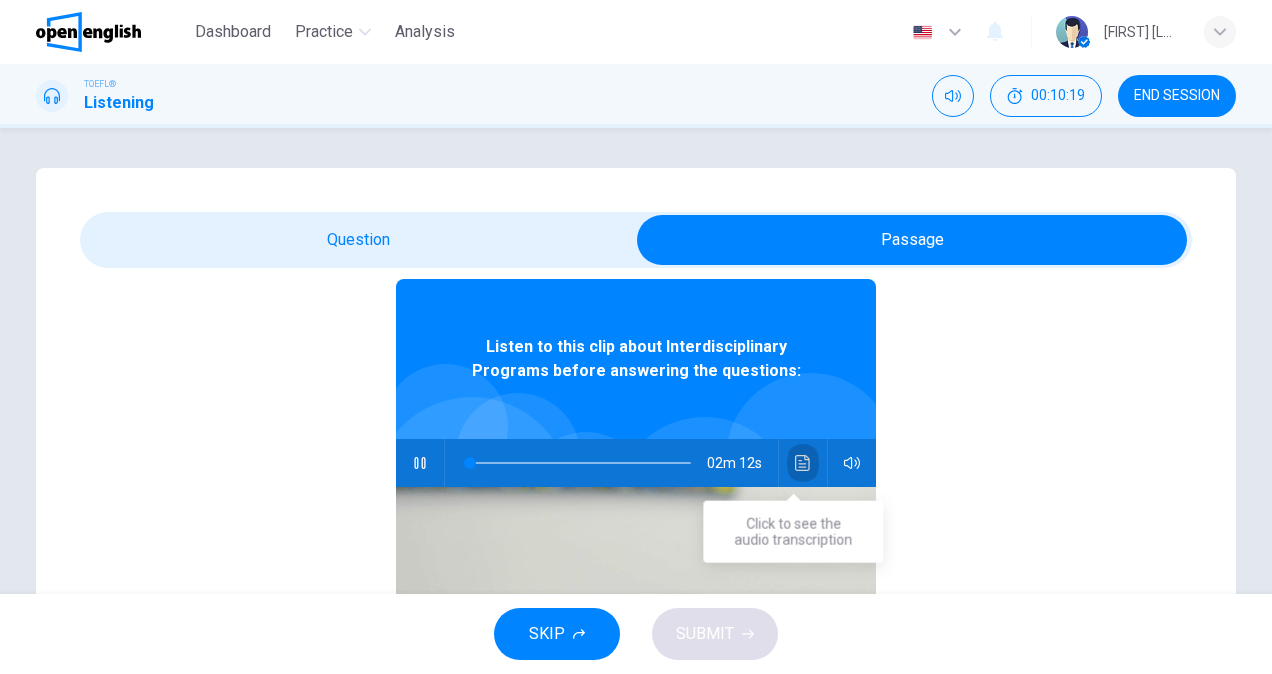 click at bounding box center [803, 463] 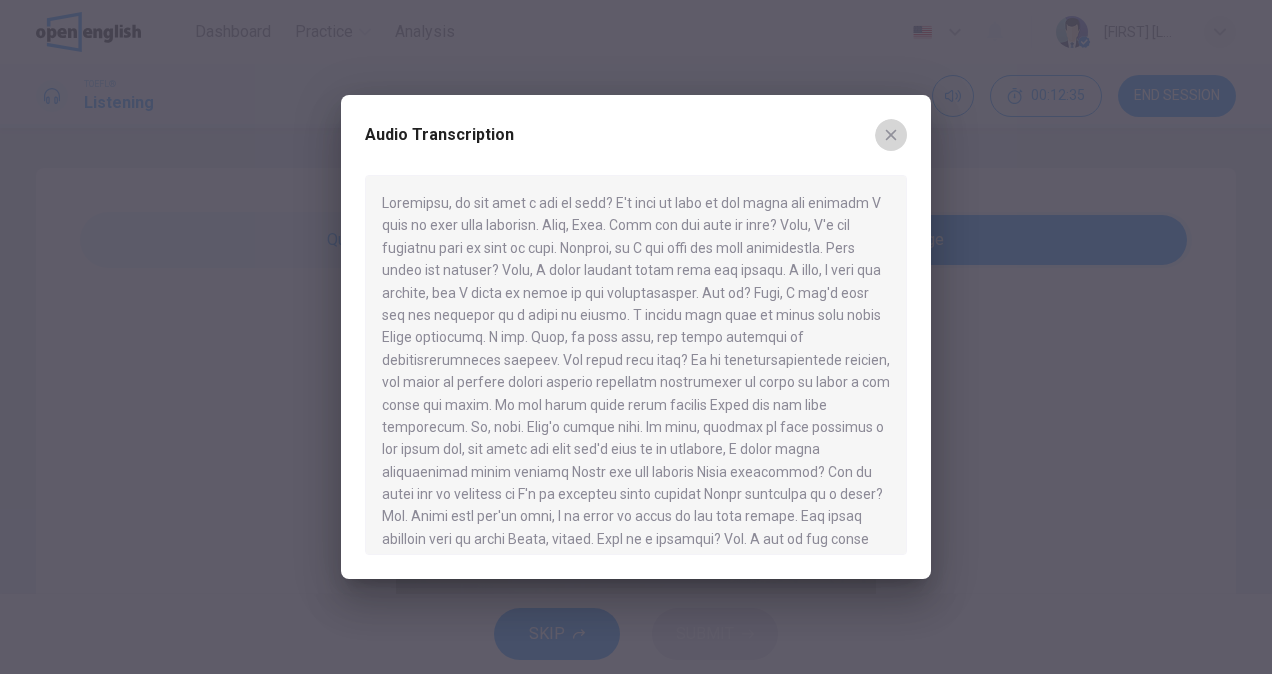 click at bounding box center [891, 135] 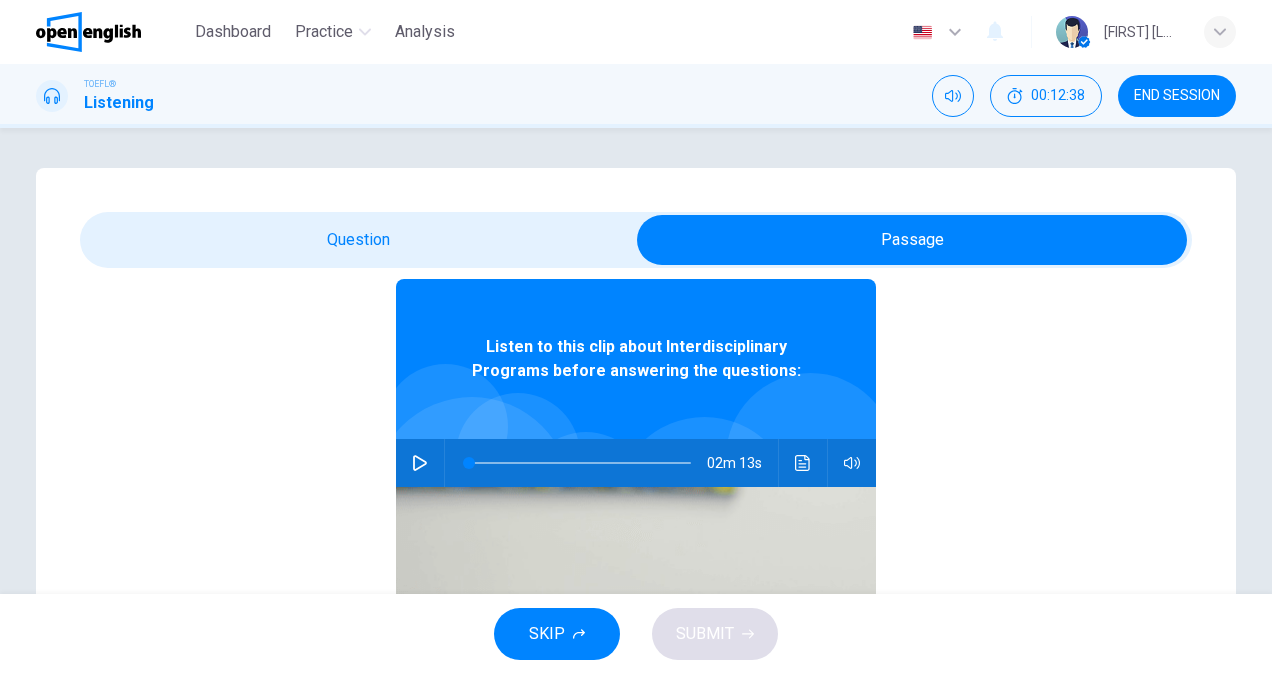 scroll, scrollTop: 0, scrollLeft: 0, axis: both 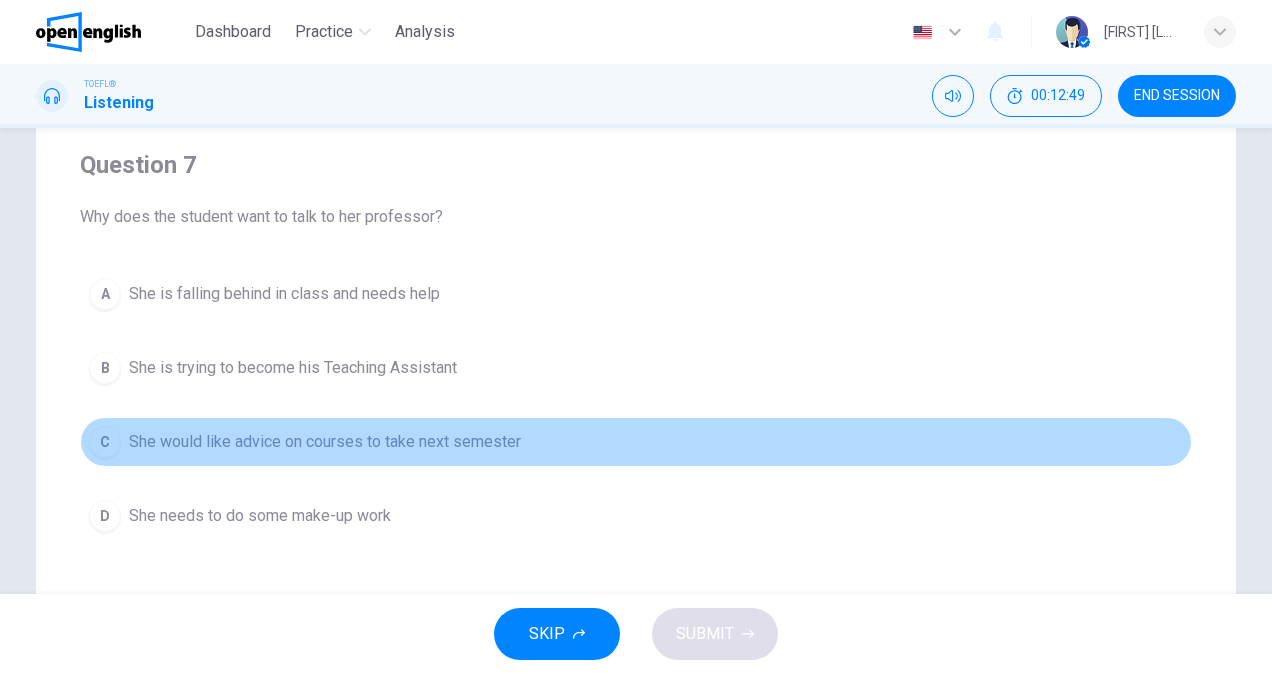 click on "C She would like advice on courses to take next semester" at bounding box center [636, 442] 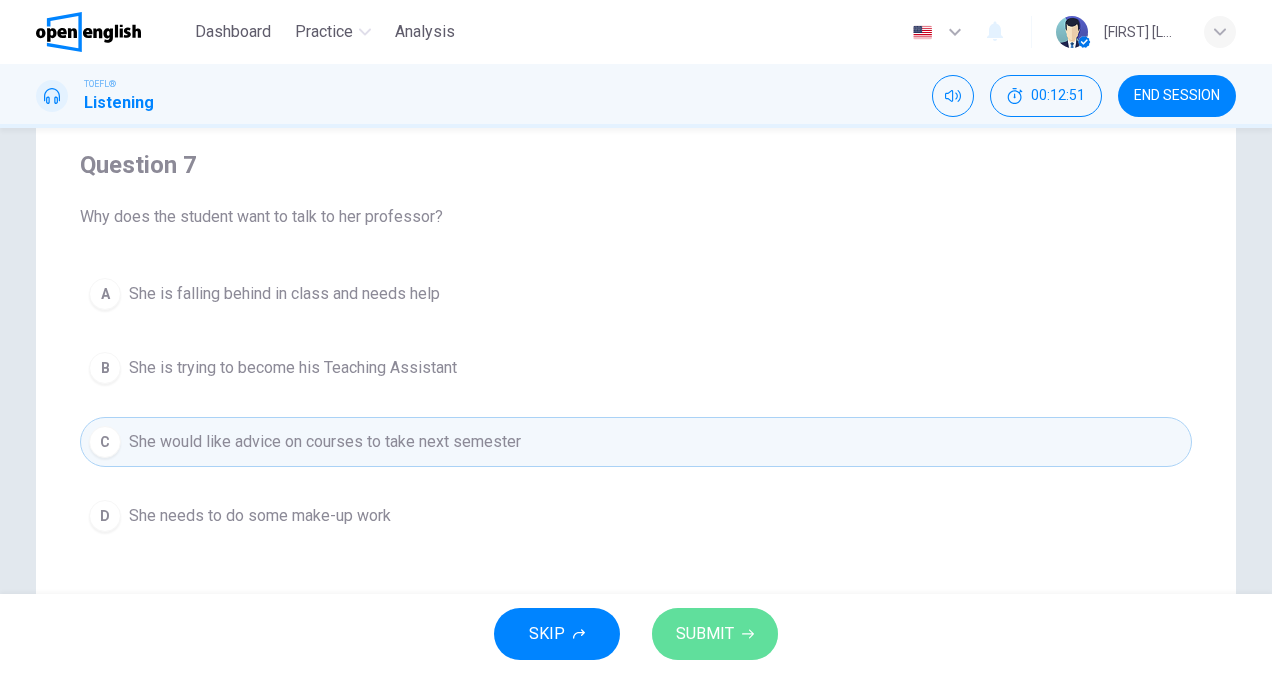 click on "SUBMIT" at bounding box center [705, 634] 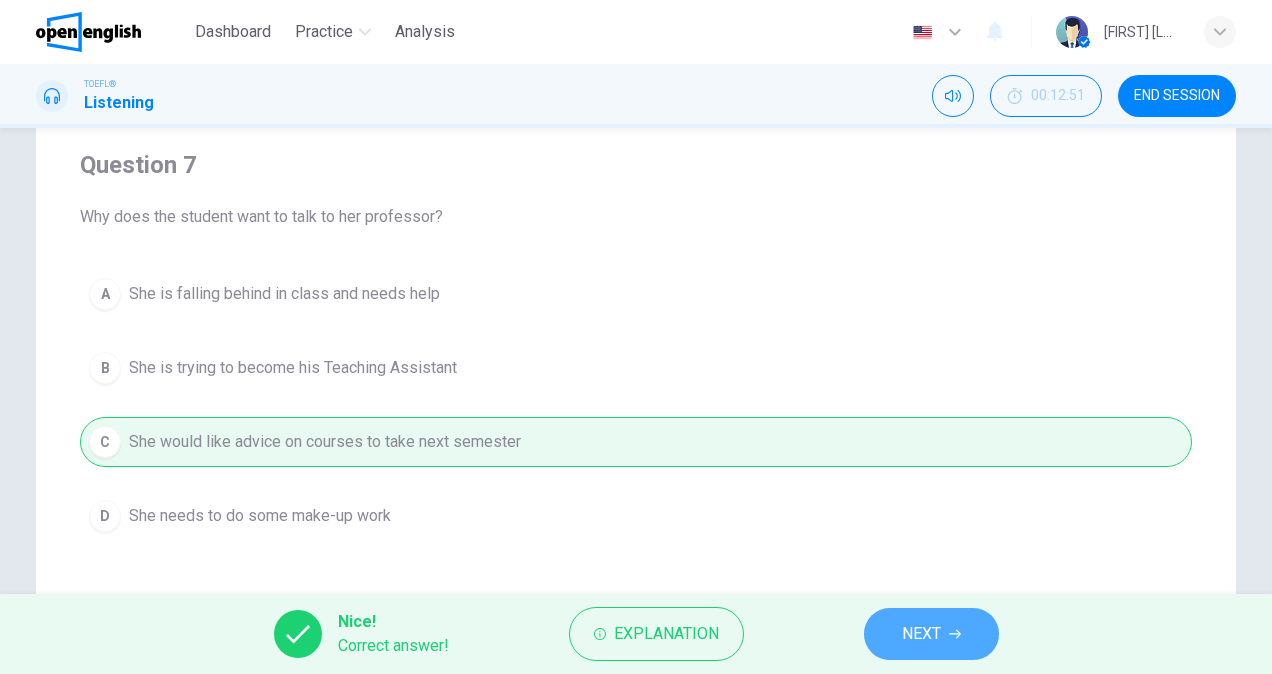 click on "NEXT" at bounding box center [921, 634] 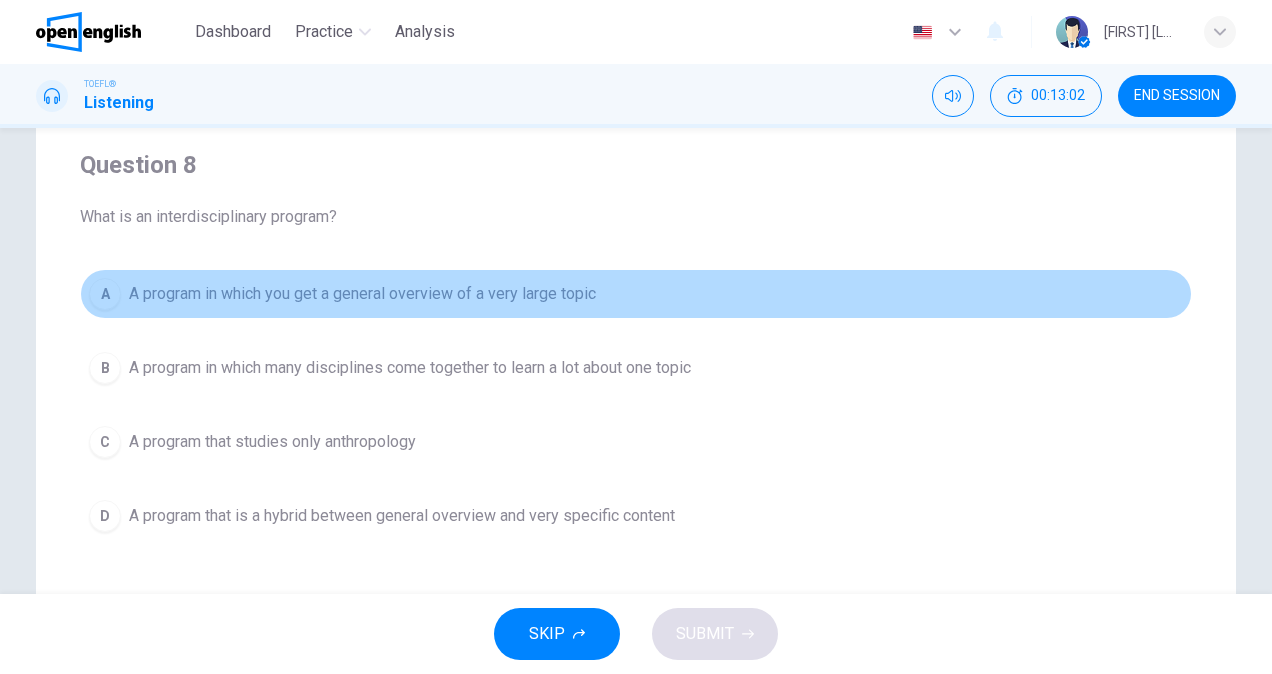 click on "A program in which you get a general overview of a very large topic" at bounding box center (362, 294) 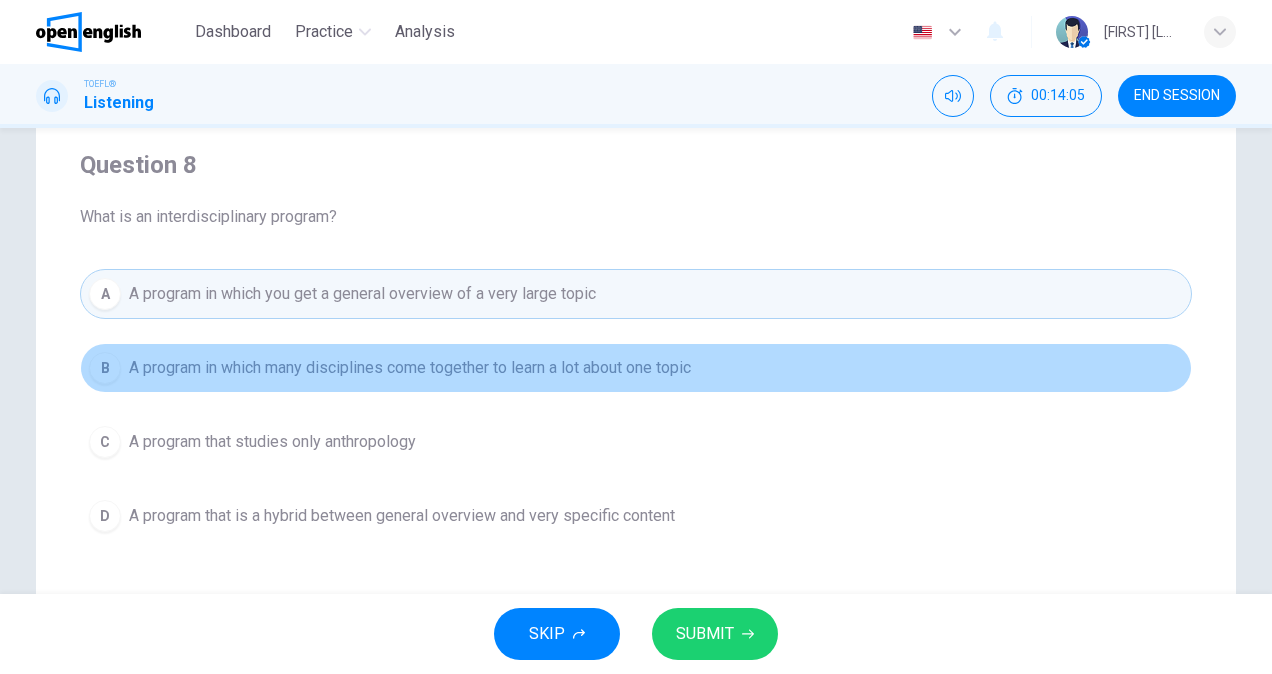 click on "A program in which many disciplines come together to learn a lot about one topic" at bounding box center [410, 368] 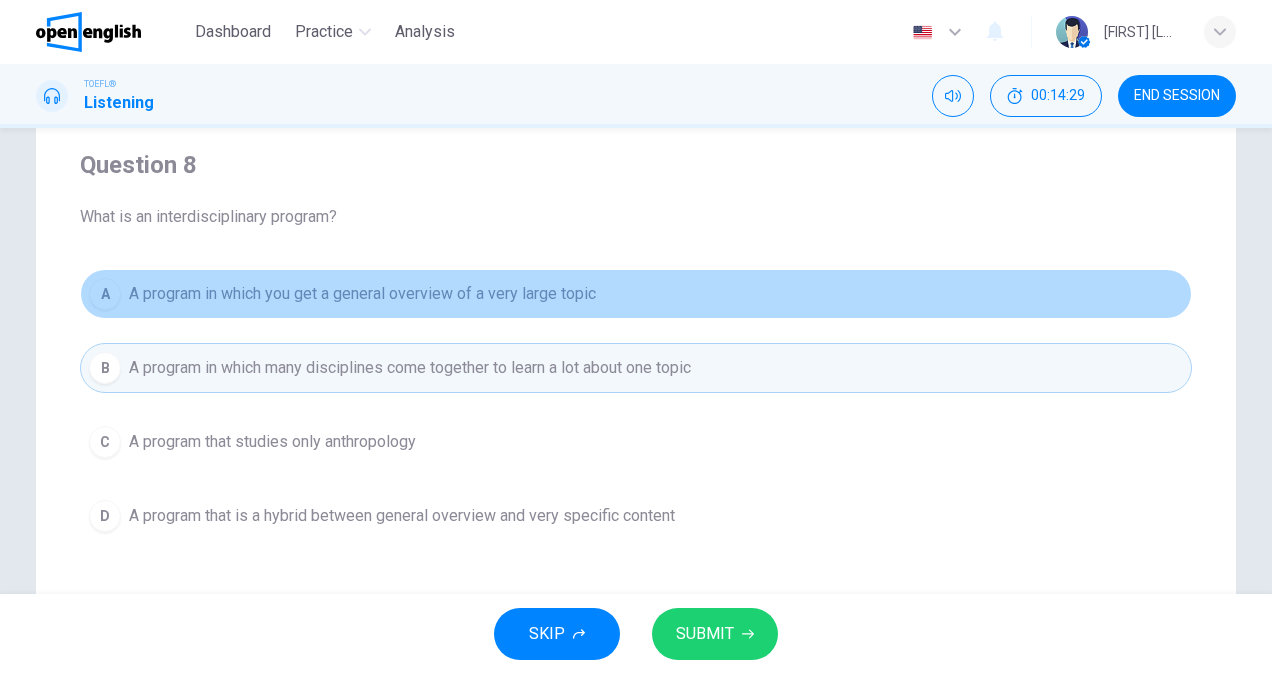 click on "A program in which you get a general overview of a very large topic" at bounding box center [362, 294] 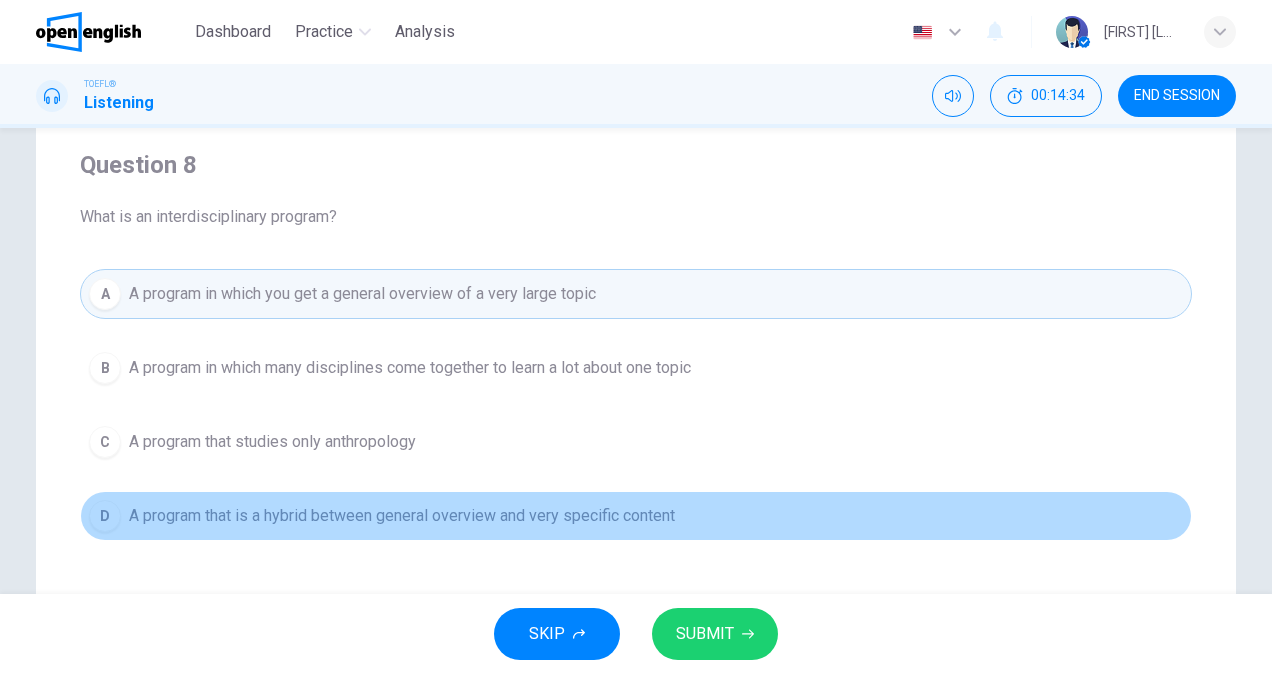 click on "A program that is a hybrid between general overview and very specific content" at bounding box center [410, 368] 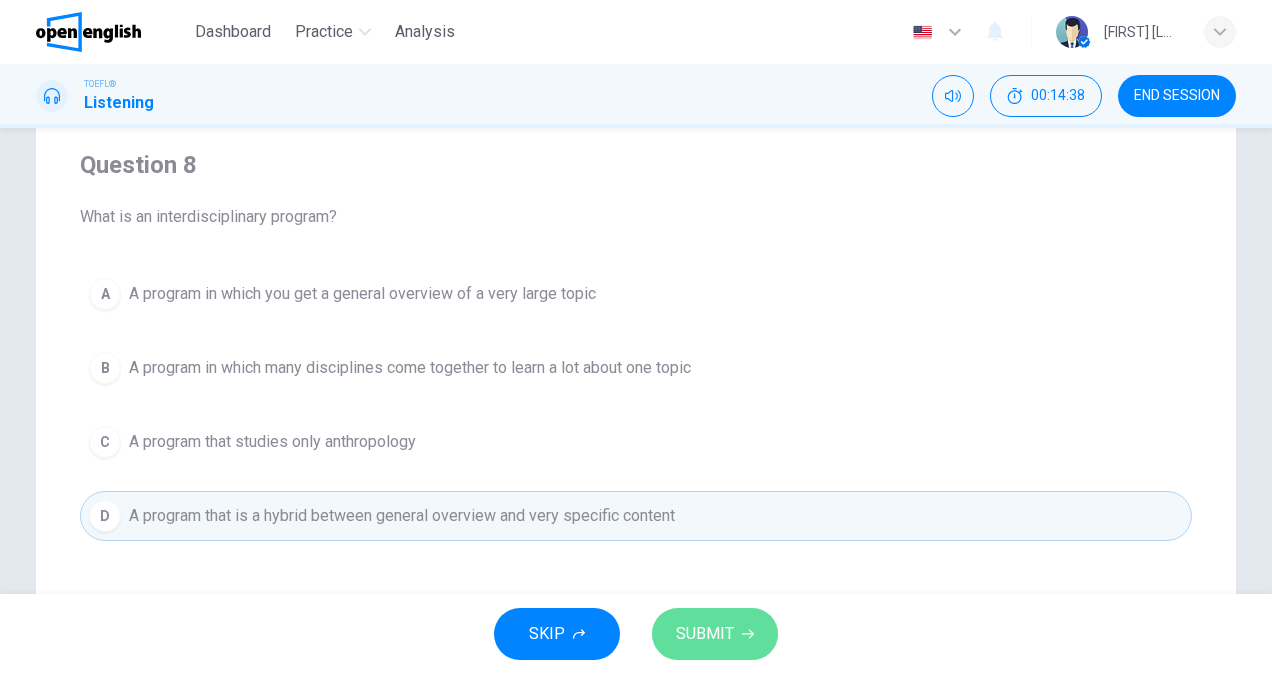 click on "SUBMIT" at bounding box center (705, 634) 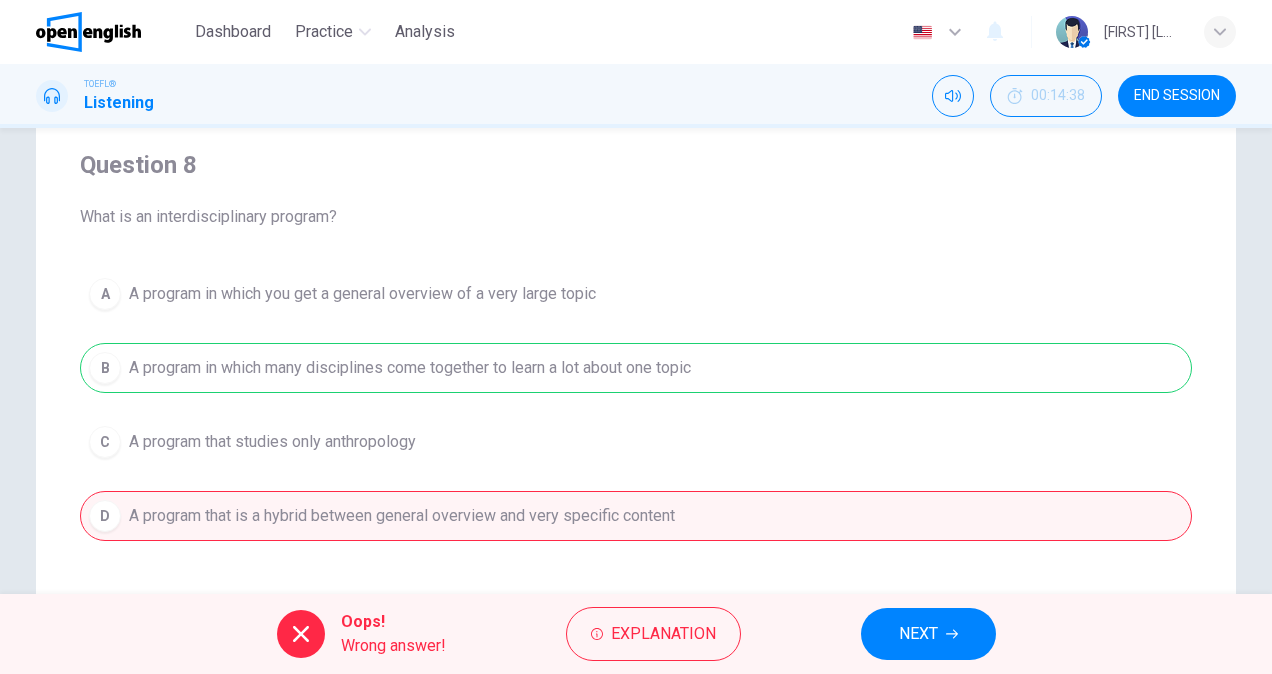 click on "NEXT" at bounding box center [918, 634] 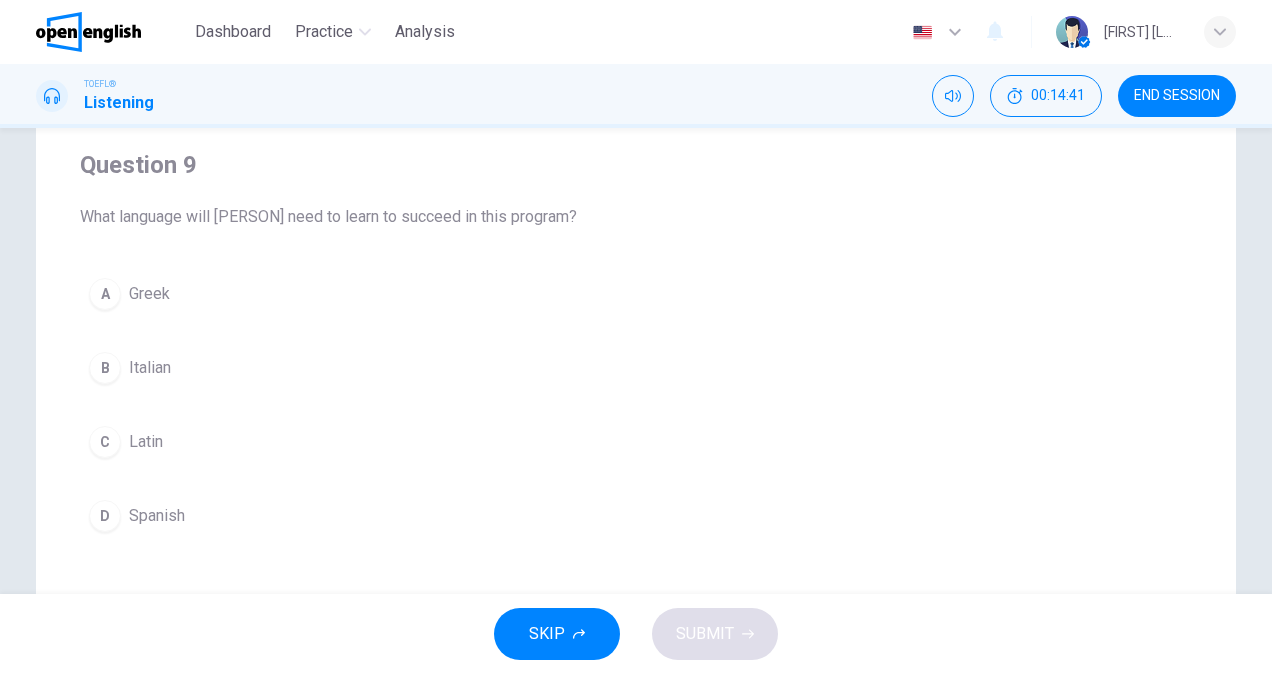 click on "Greek" at bounding box center (149, 294) 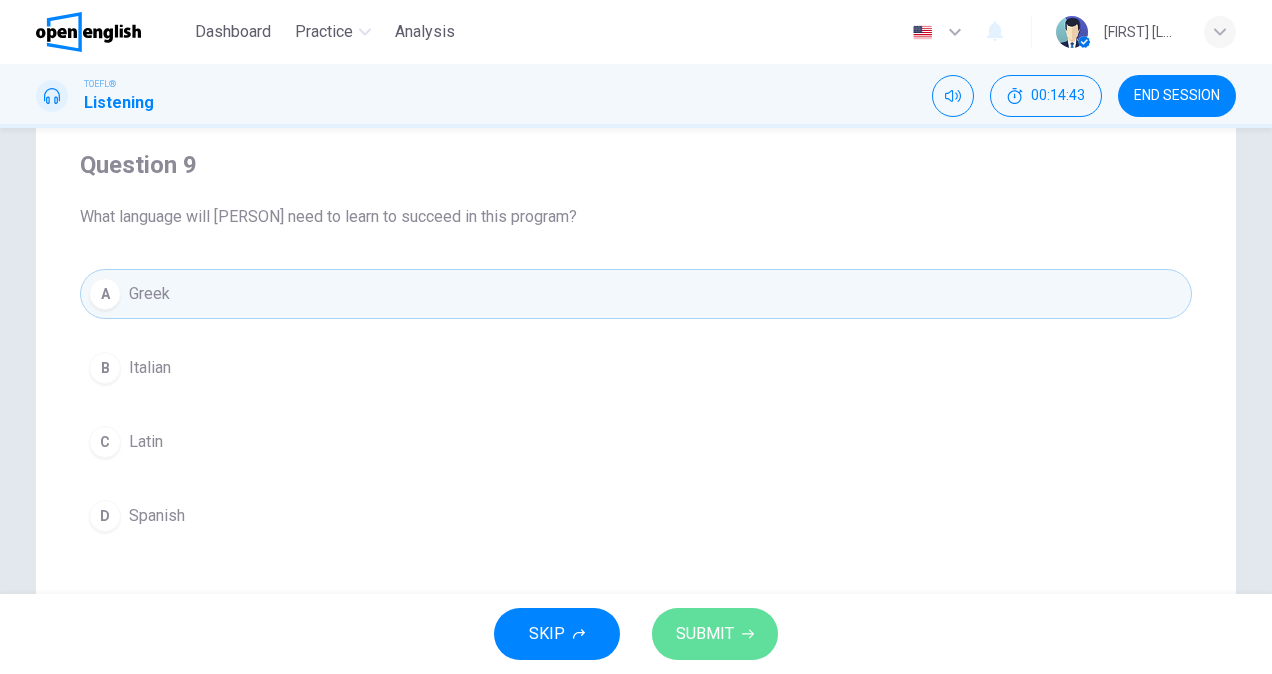 click on "SUBMIT" at bounding box center [705, 634] 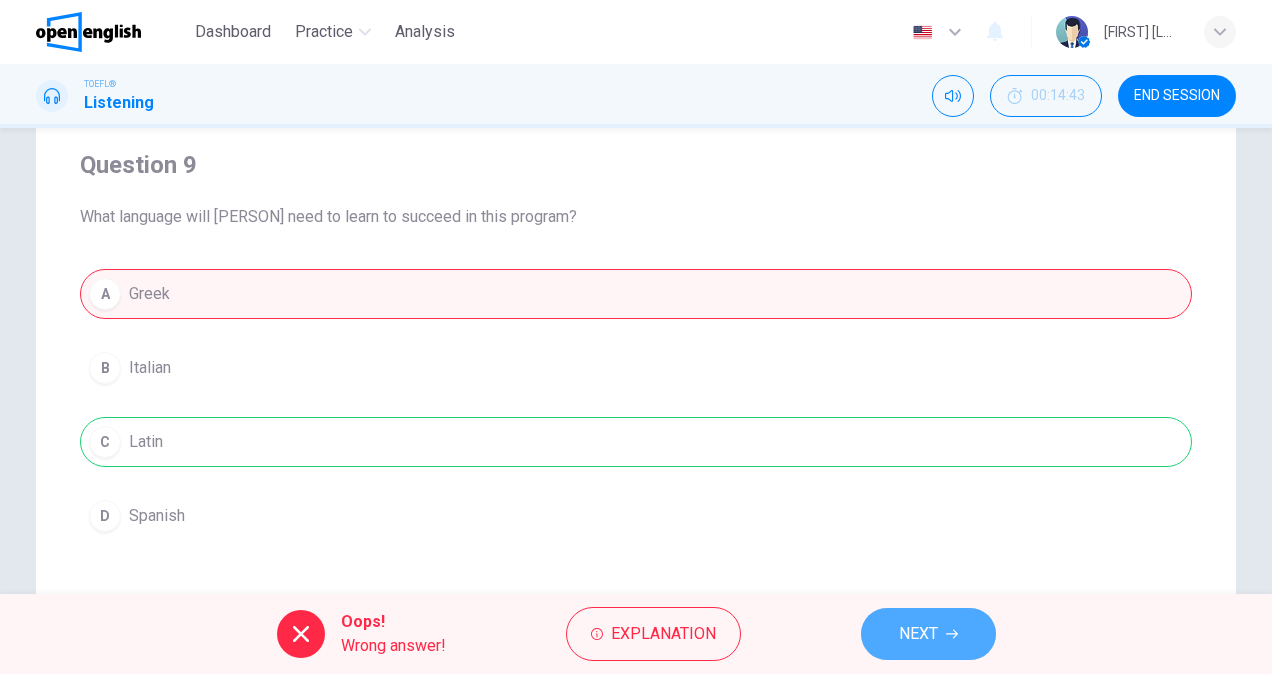 click on "NEXT" at bounding box center [928, 634] 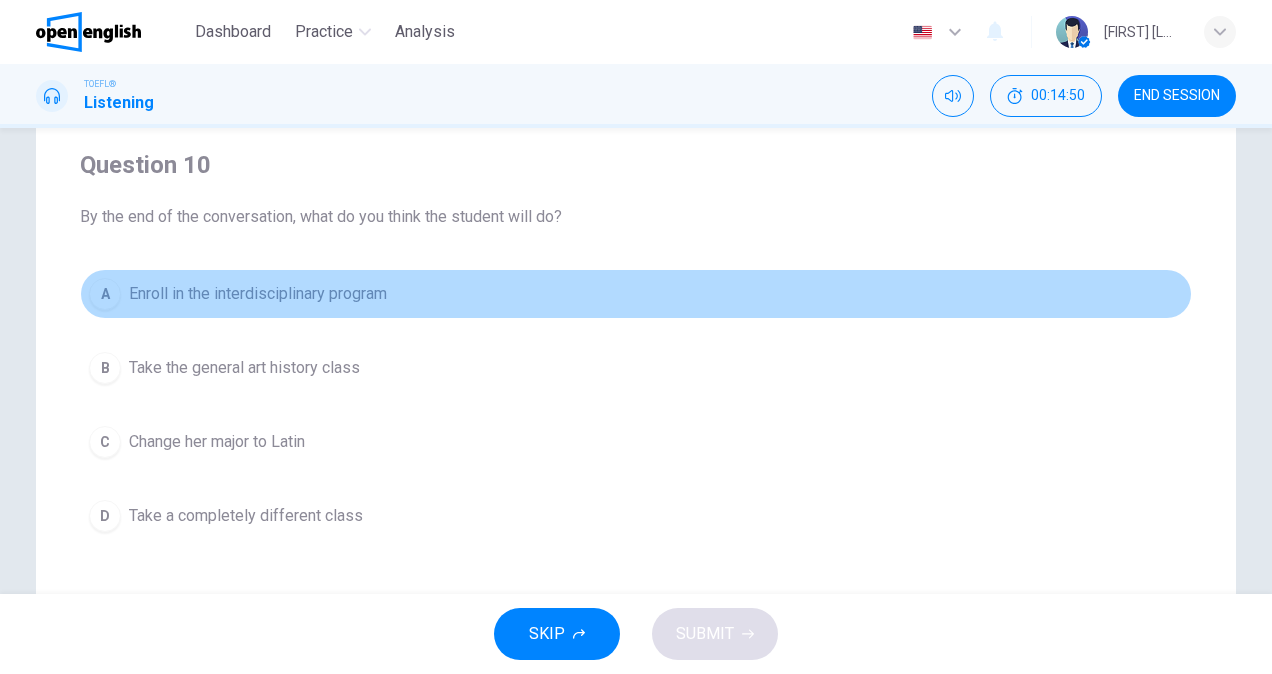 click on "Enroll in the interdisciplinary program" at bounding box center [258, 294] 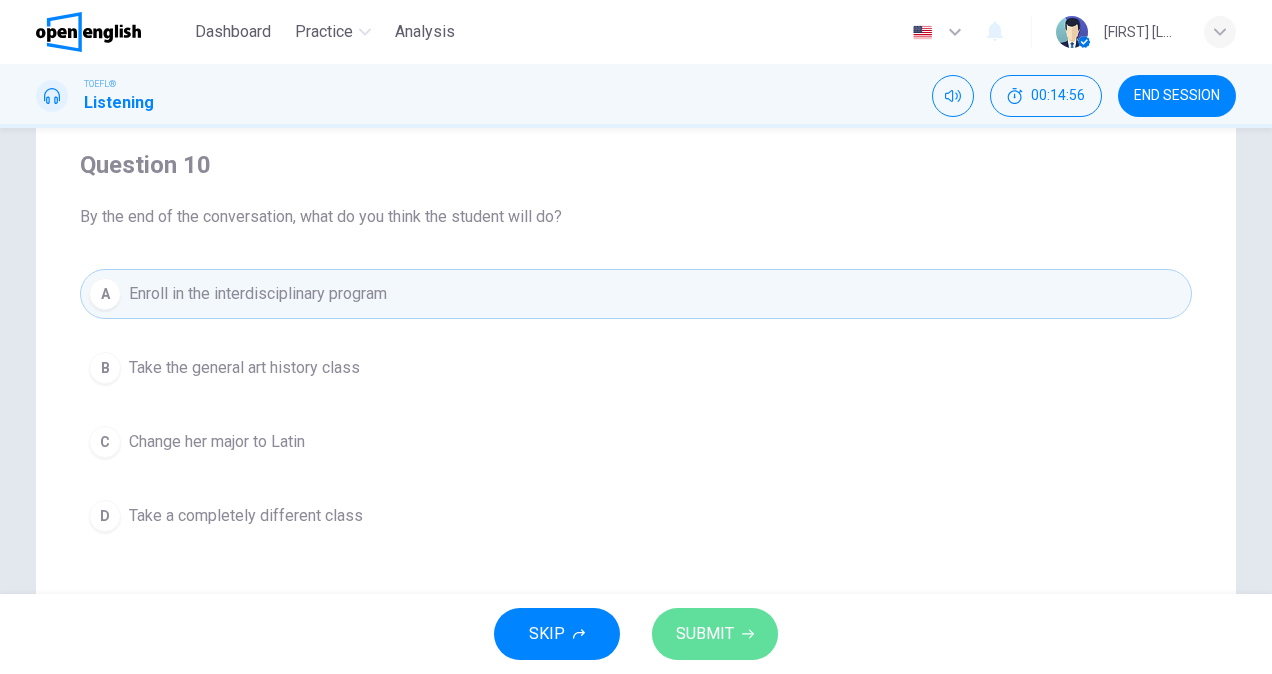 click on "SUBMIT" at bounding box center (705, 634) 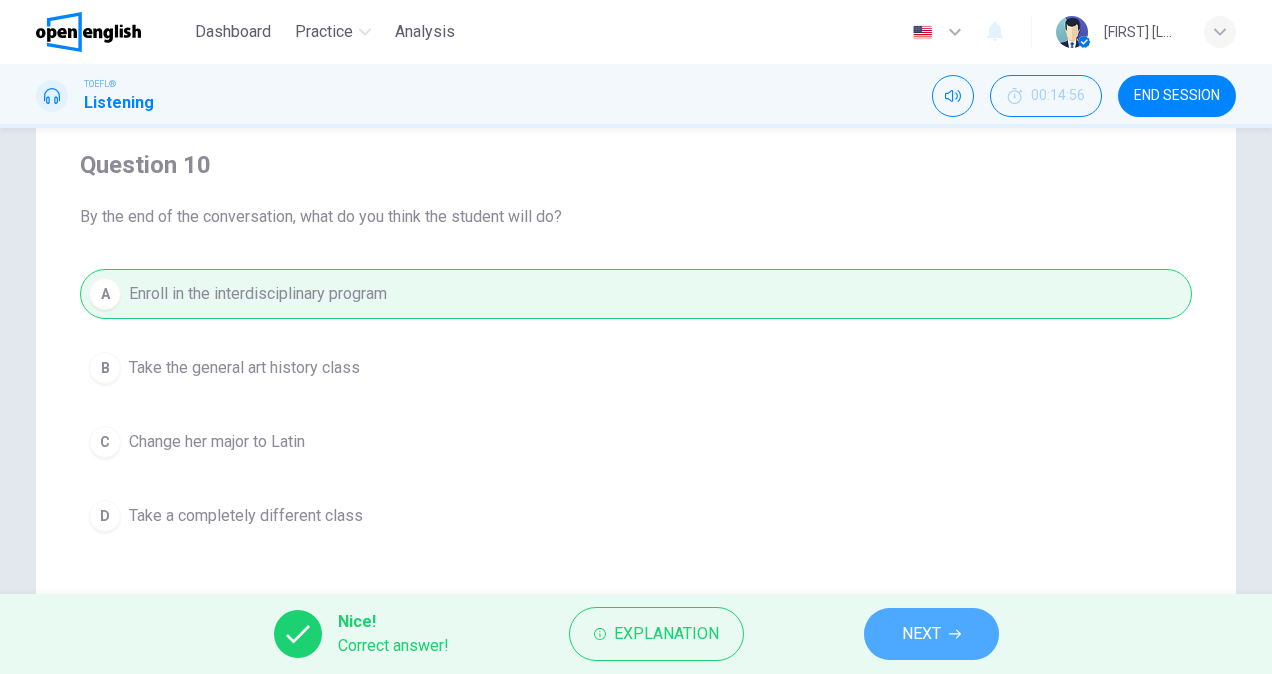click on "NEXT" at bounding box center (931, 634) 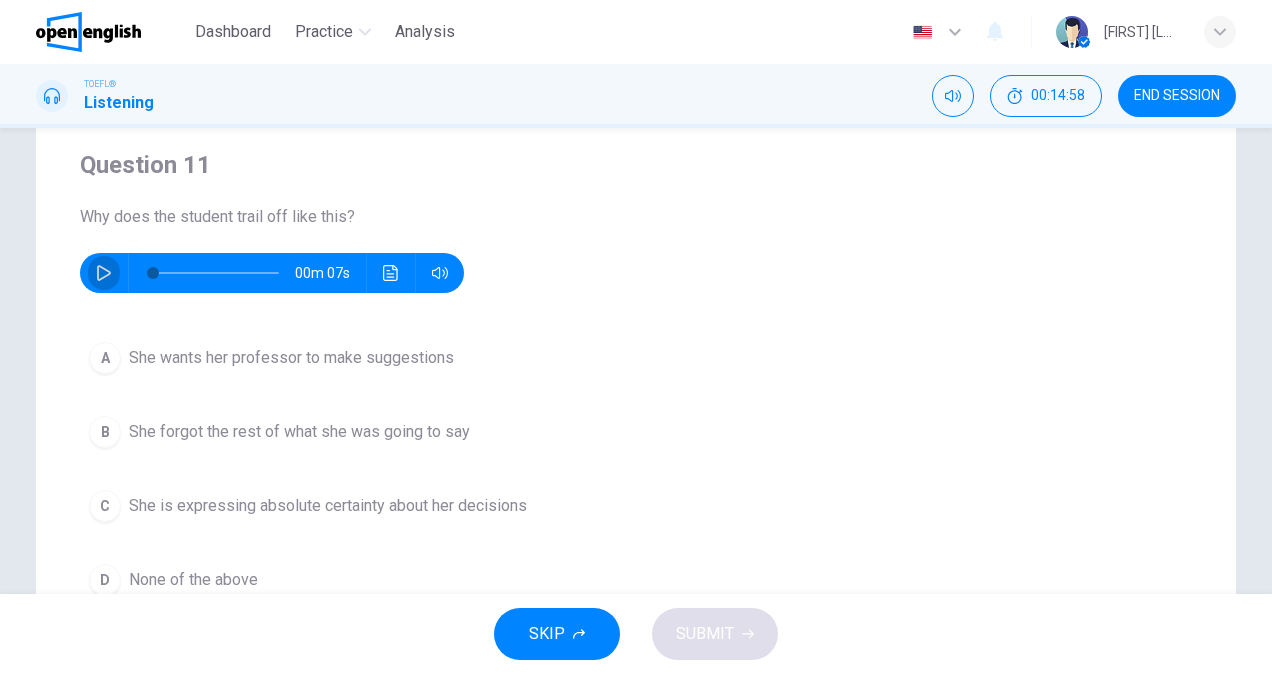 click at bounding box center (104, 273) 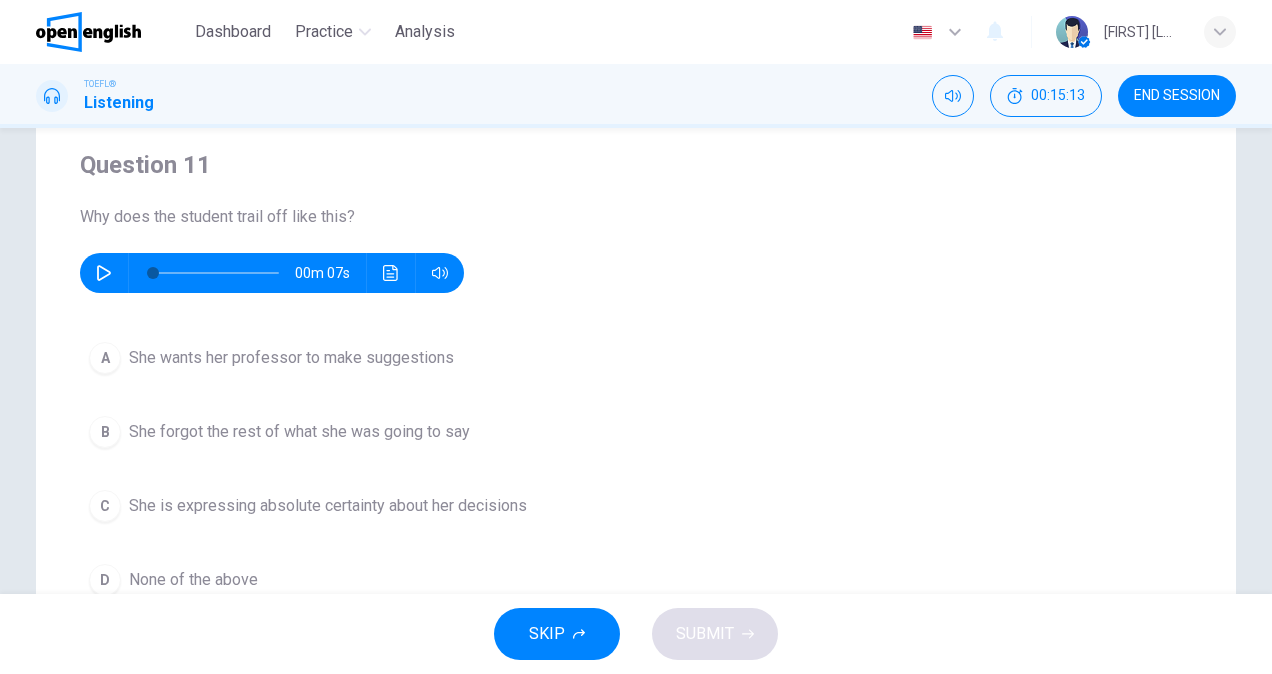click on "She wants her professor to make suggestions" at bounding box center (291, 358) 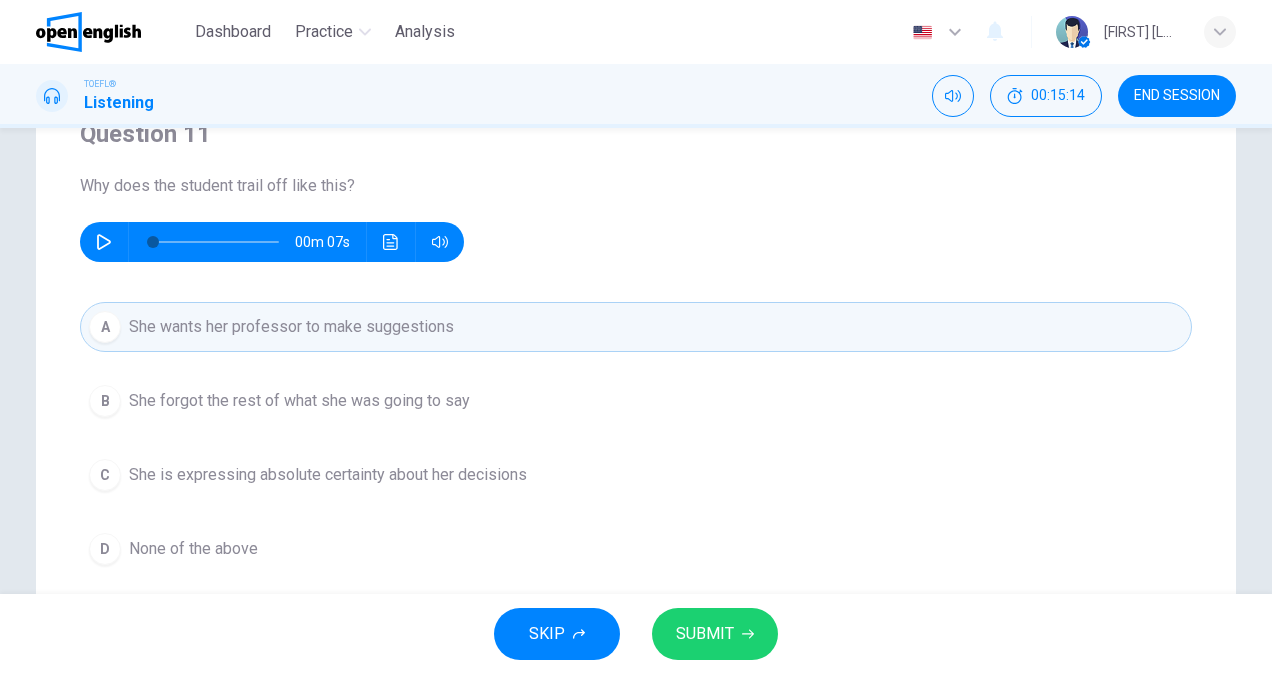 scroll, scrollTop: 190, scrollLeft: 0, axis: vertical 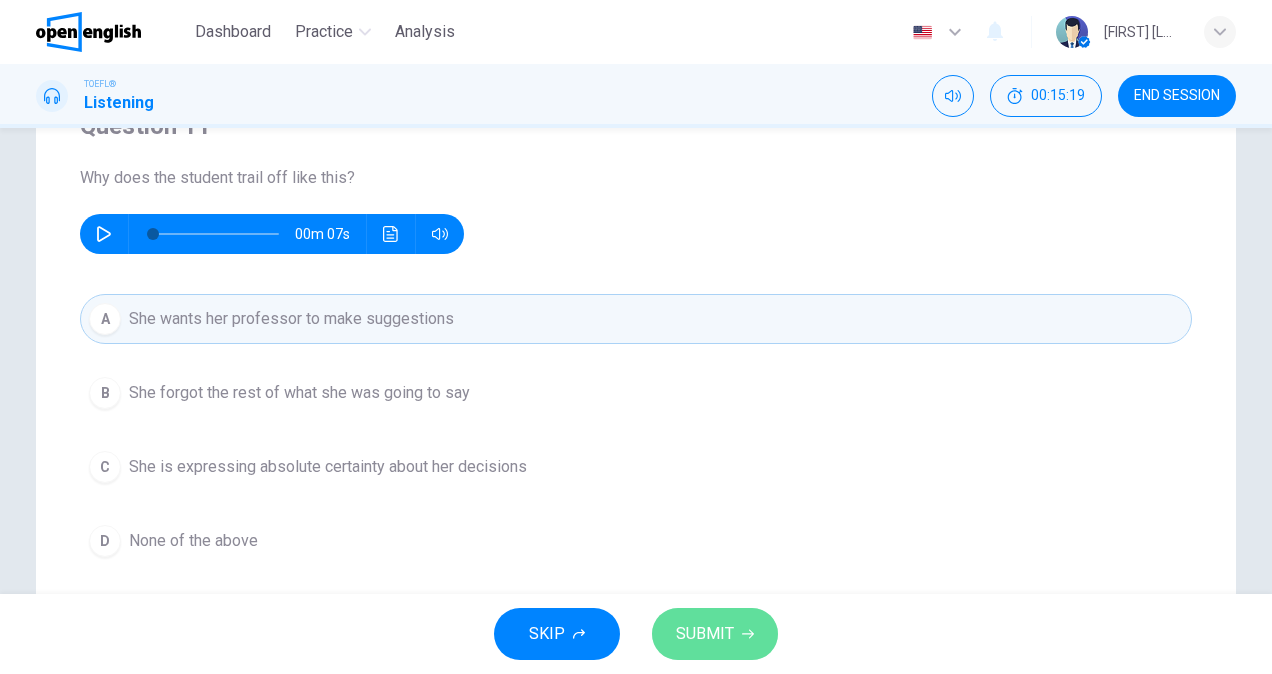 click on "SUBMIT" at bounding box center (705, 634) 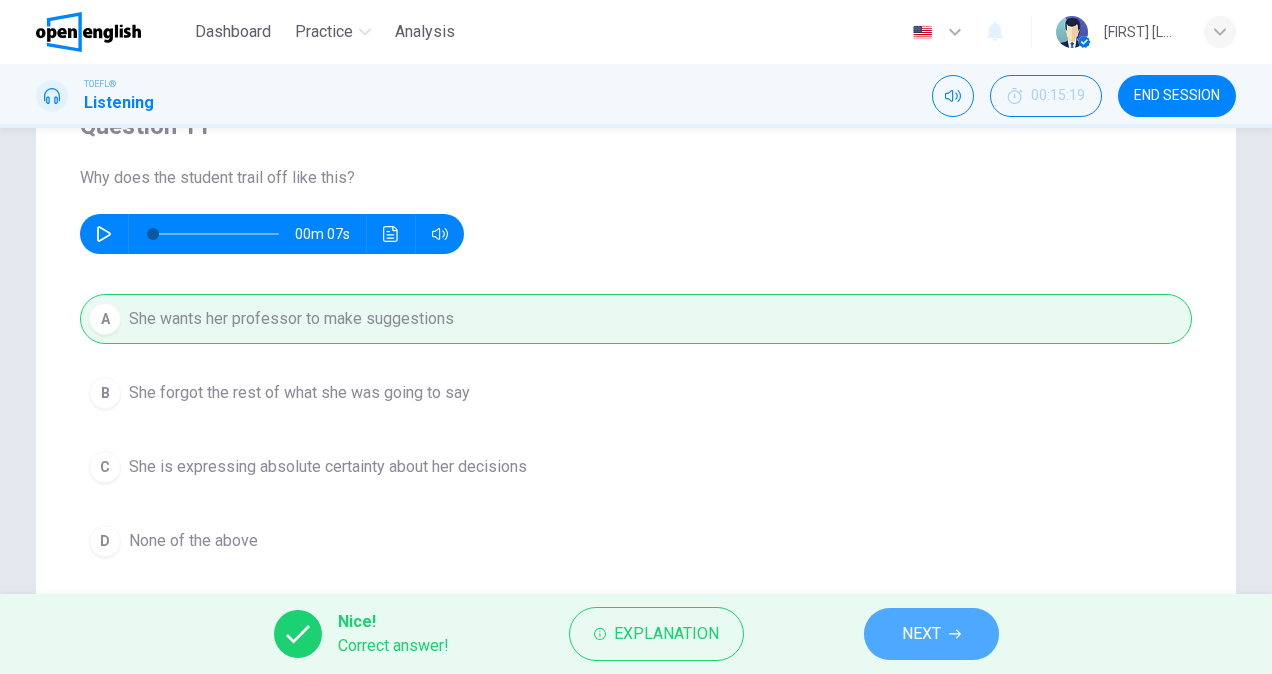 click on "NEXT" at bounding box center [931, 634] 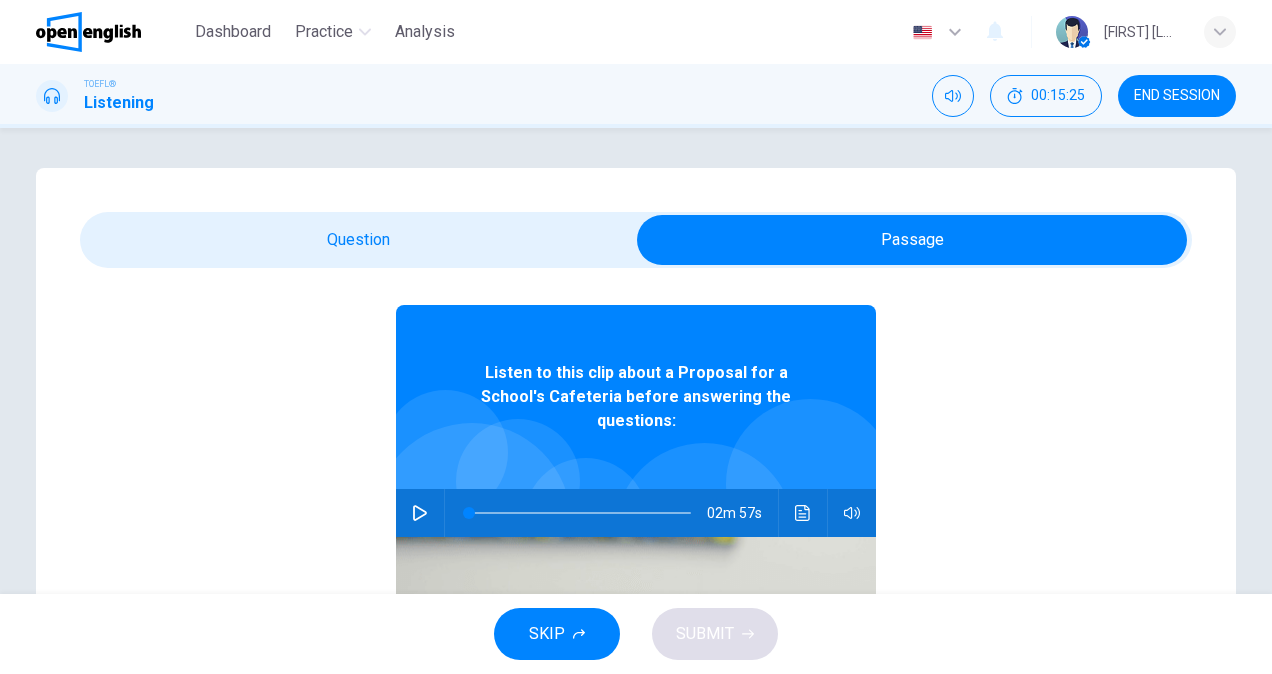 scroll, scrollTop: 58, scrollLeft: 0, axis: vertical 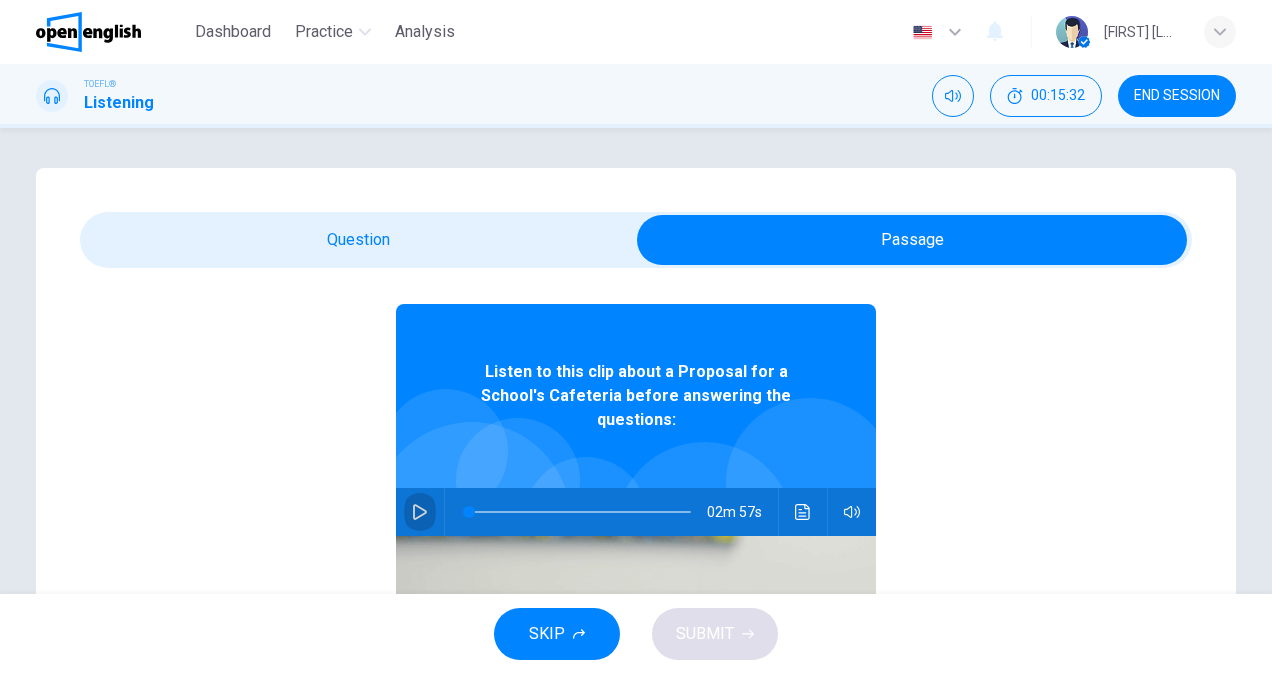 click at bounding box center (420, 512) 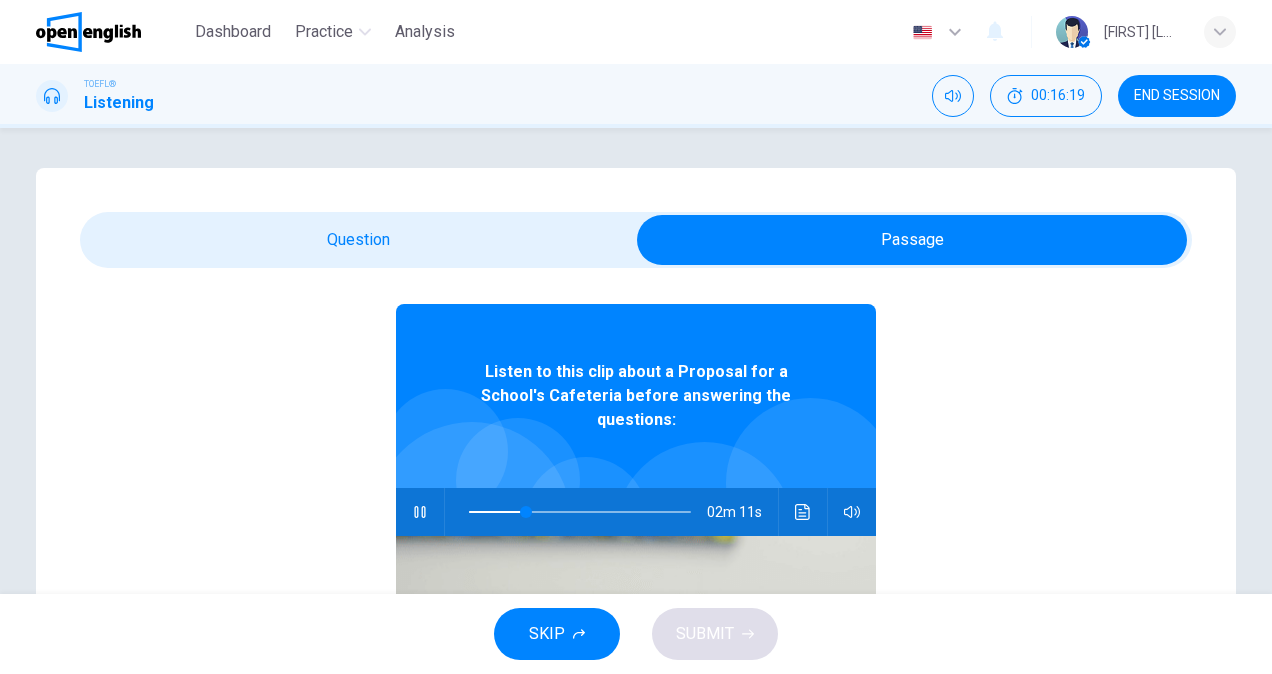 type 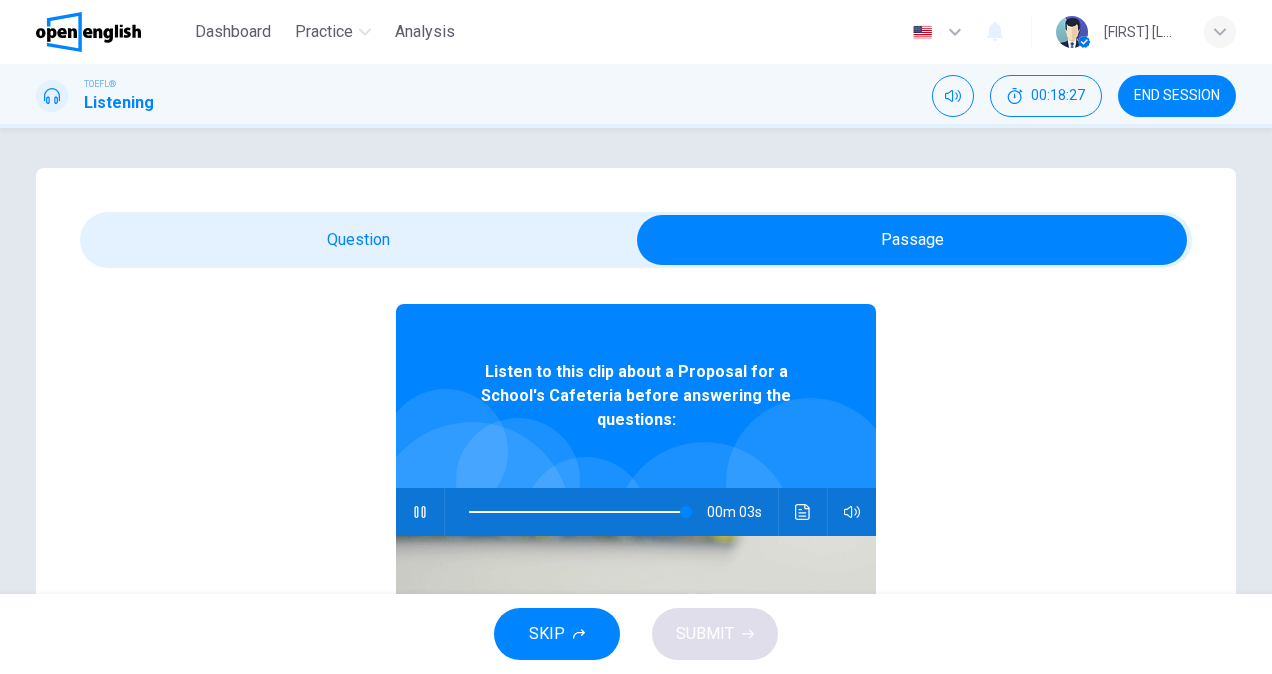 scroll, scrollTop: 112, scrollLeft: 0, axis: vertical 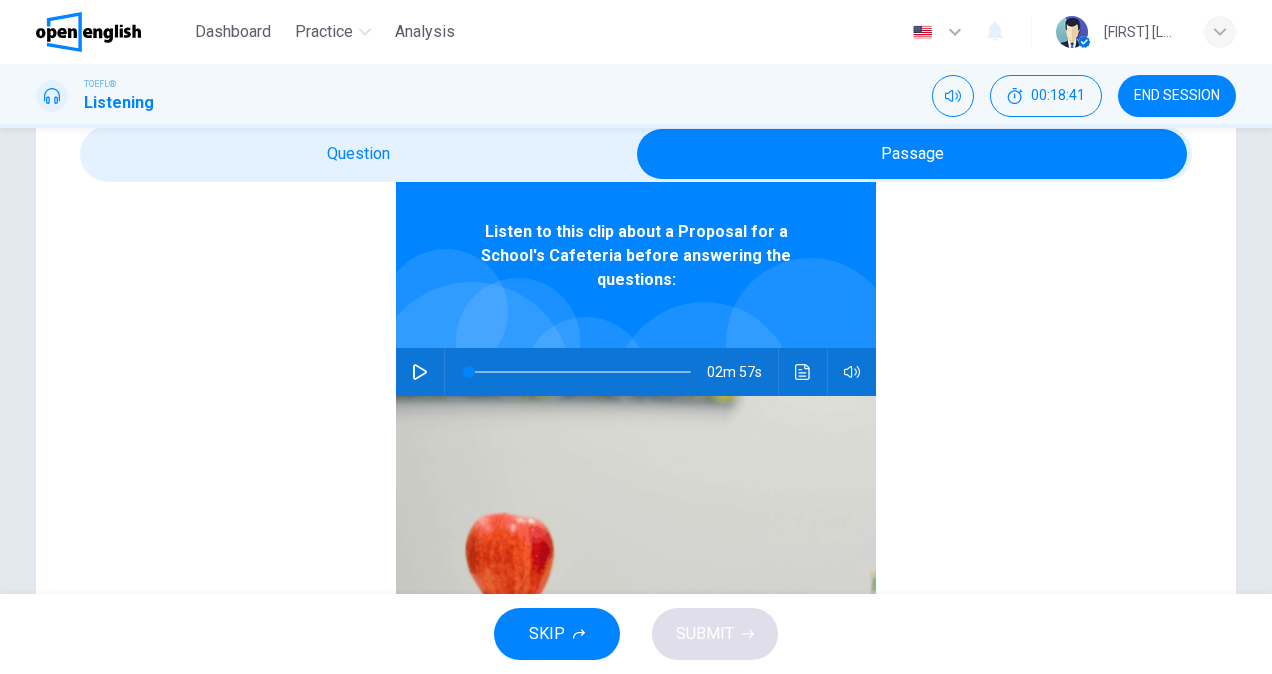 click on "Listen to this clip about a Proposal for a School's Cafeteria before answering the questions:" at bounding box center (636, 256) 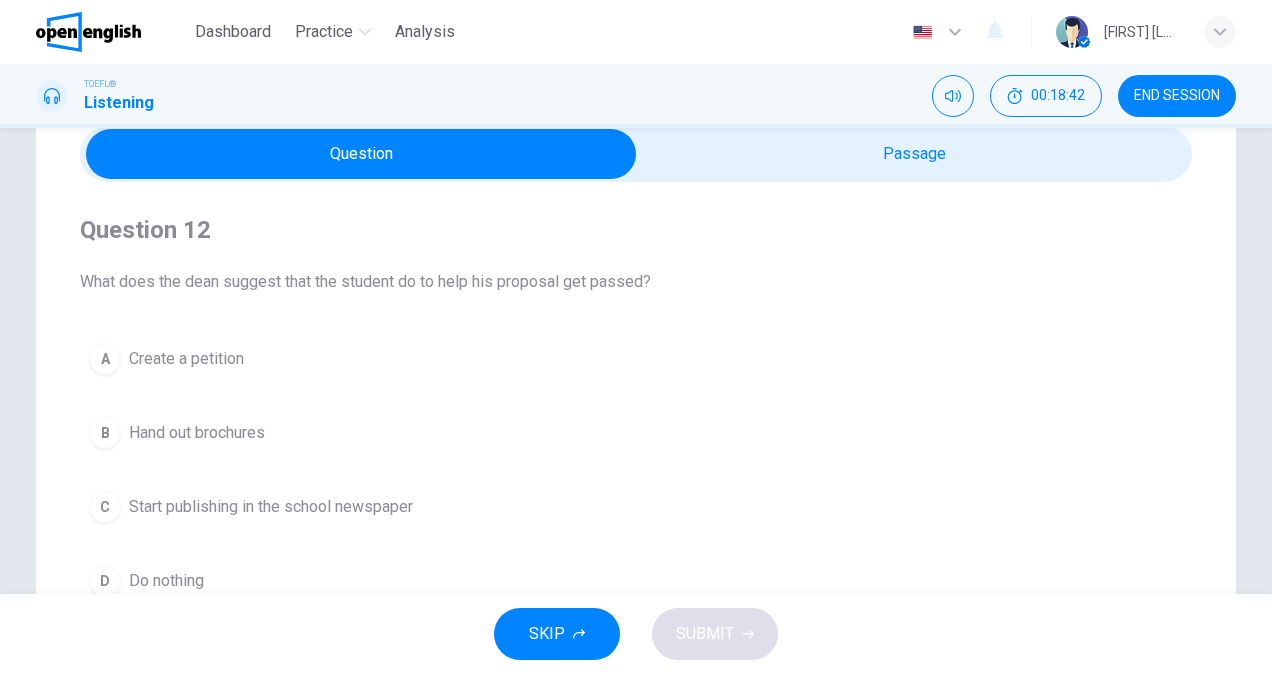 scroll, scrollTop: 0, scrollLeft: 0, axis: both 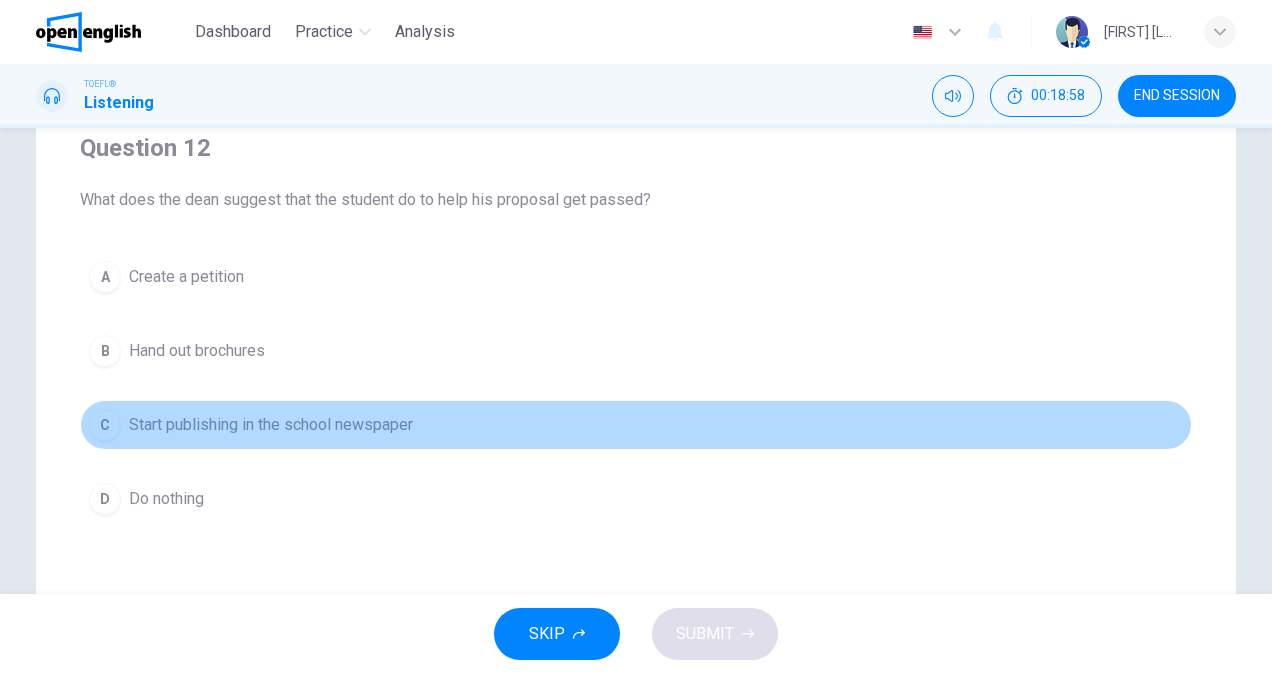 click on "Start publishing in the school newspaper" at bounding box center (186, 277) 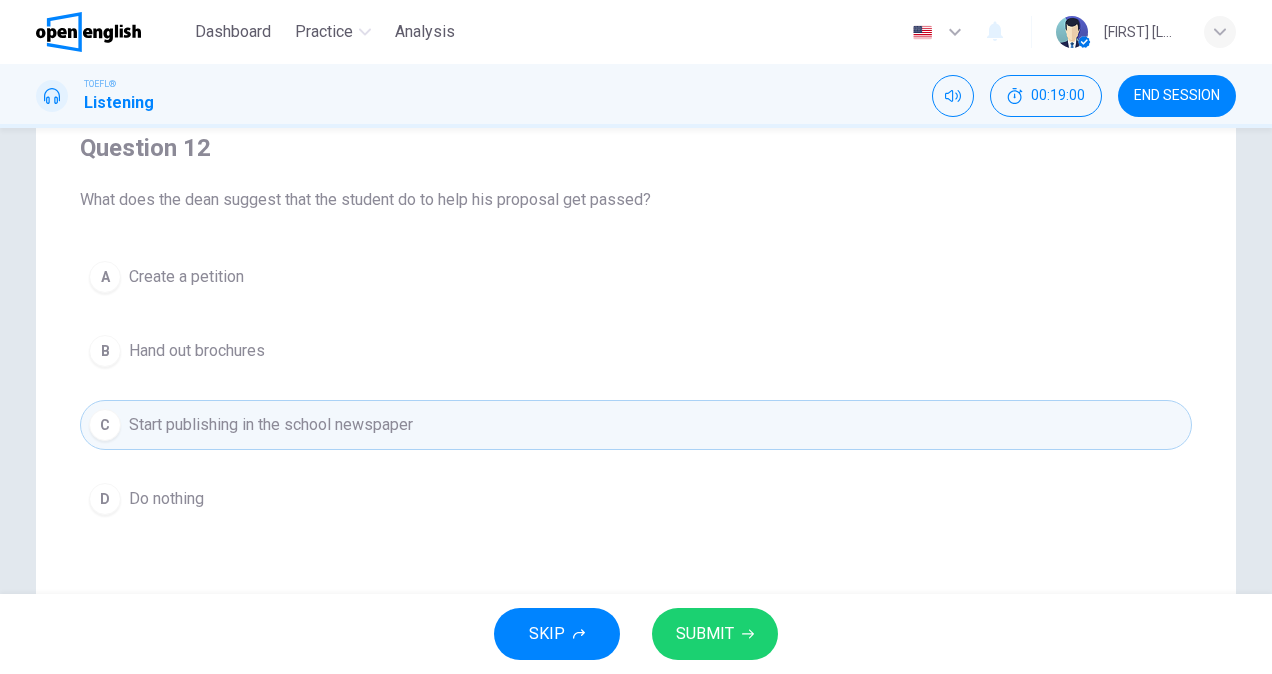 click on "SUBMIT" at bounding box center (715, 634) 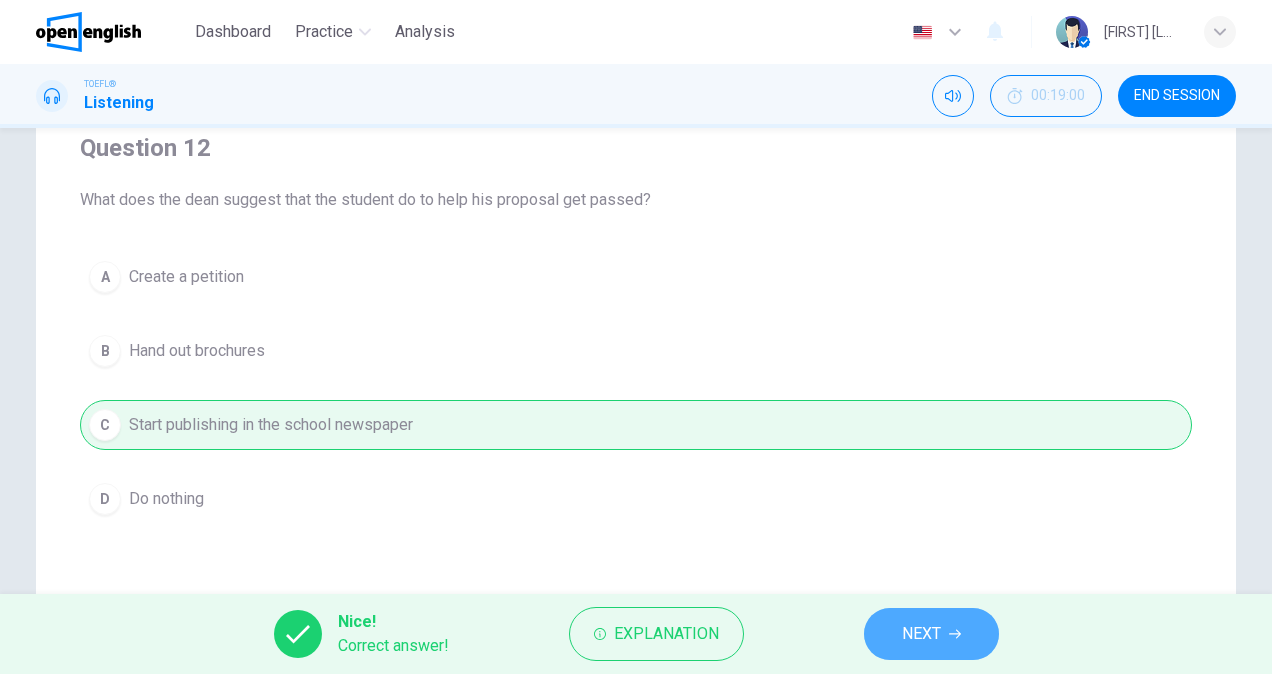 click on "NEXT" at bounding box center (921, 634) 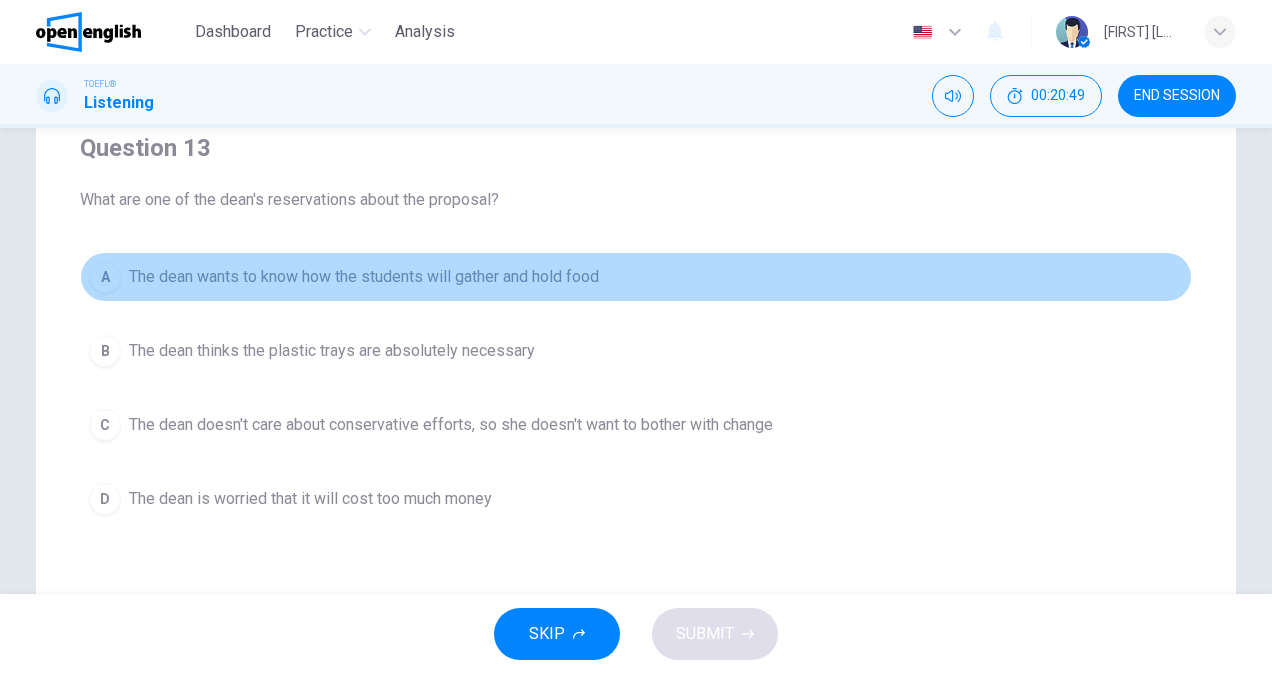 click on "The dean wants to know how the students will gather and hold food" at bounding box center (364, 277) 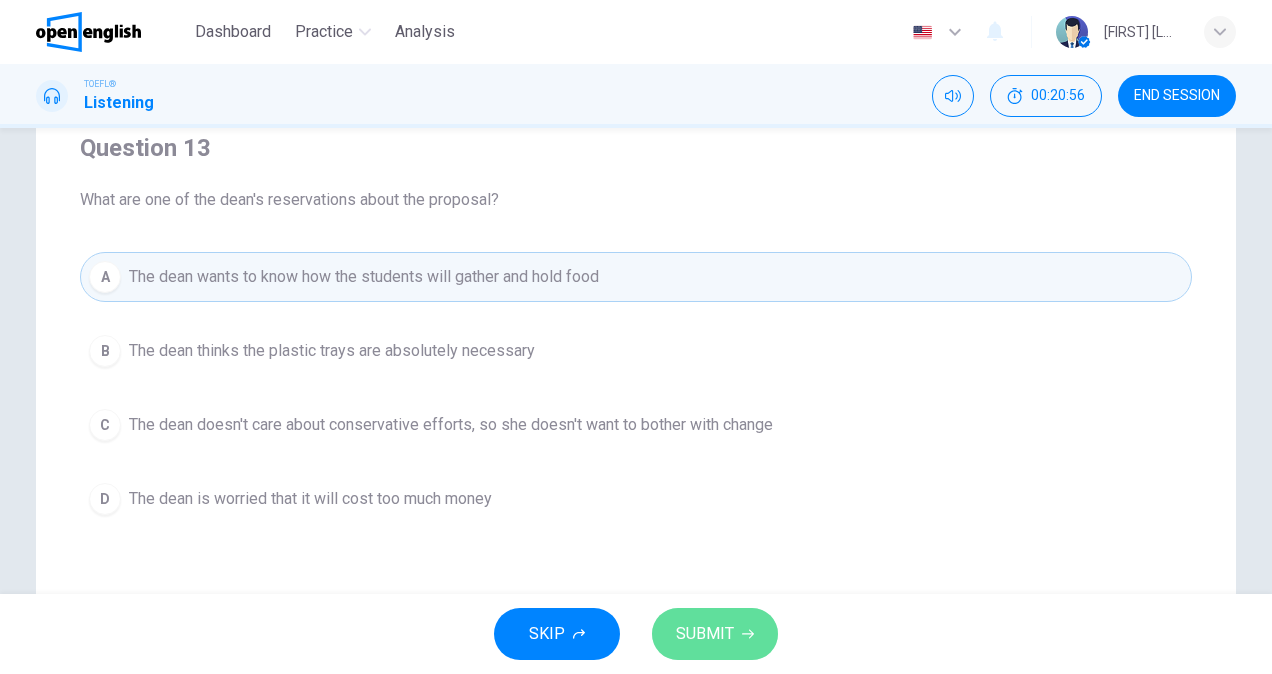 click at bounding box center [748, 634] 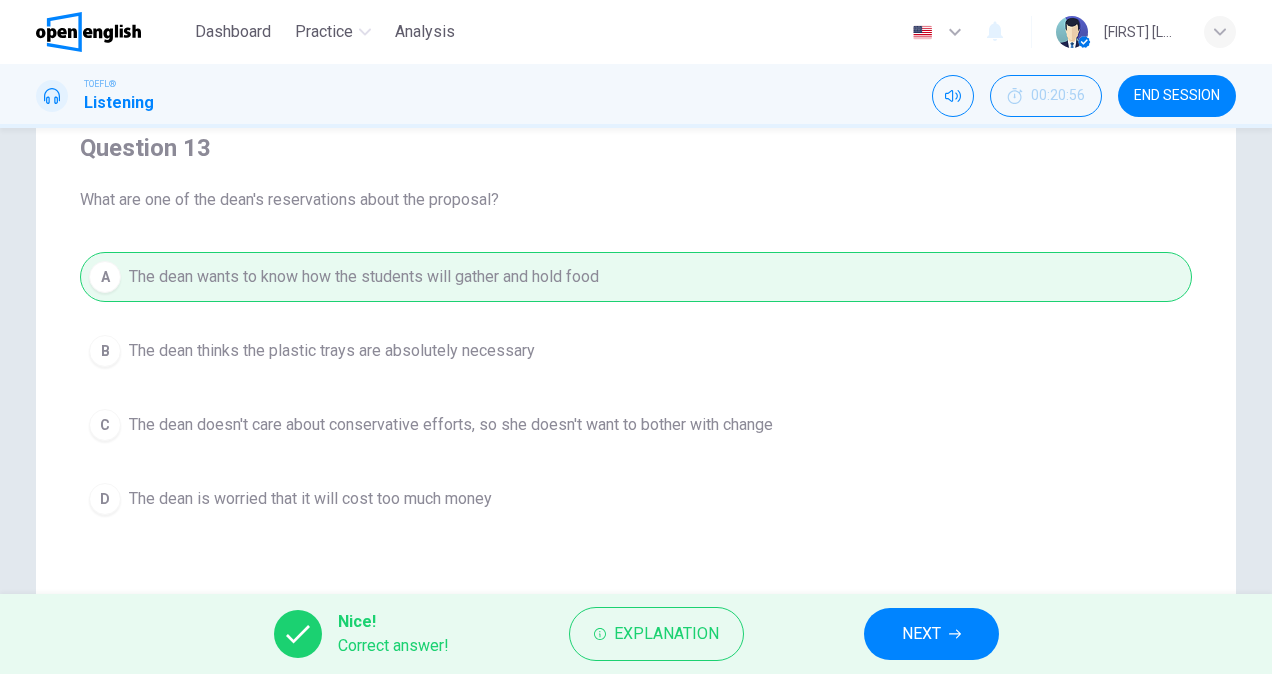 click on "NEXT" at bounding box center (931, 634) 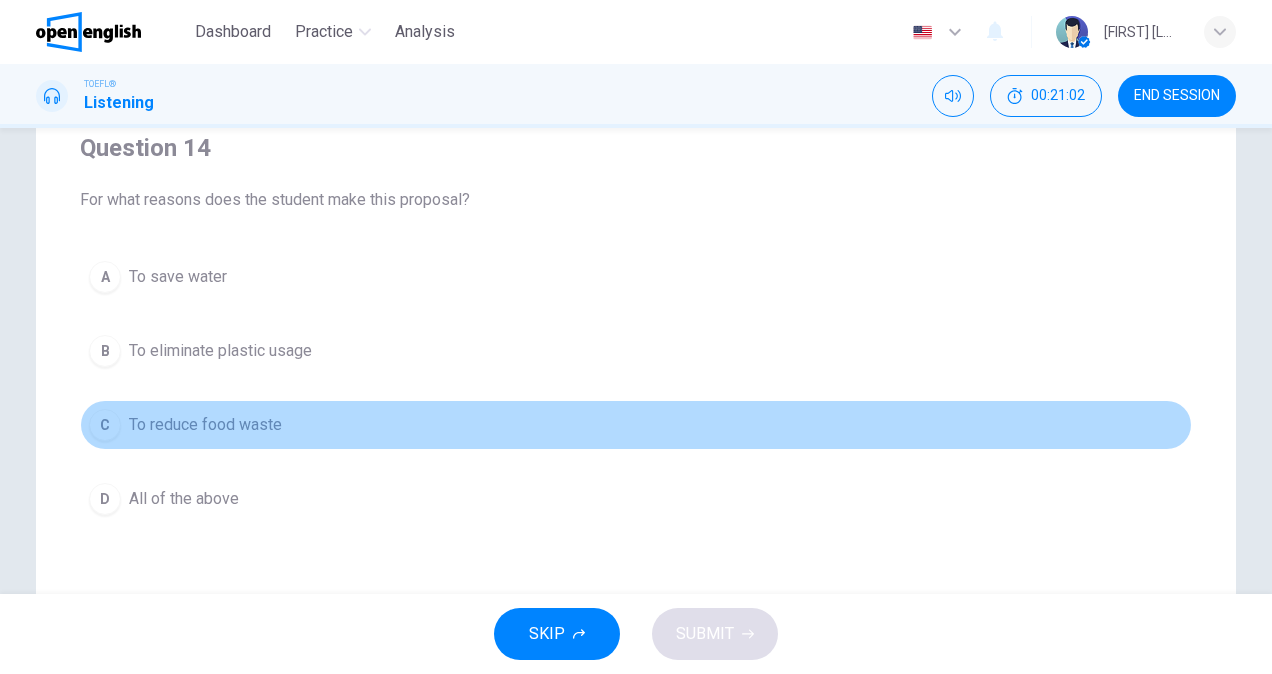 click on "To reduce food waste" at bounding box center (178, 277) 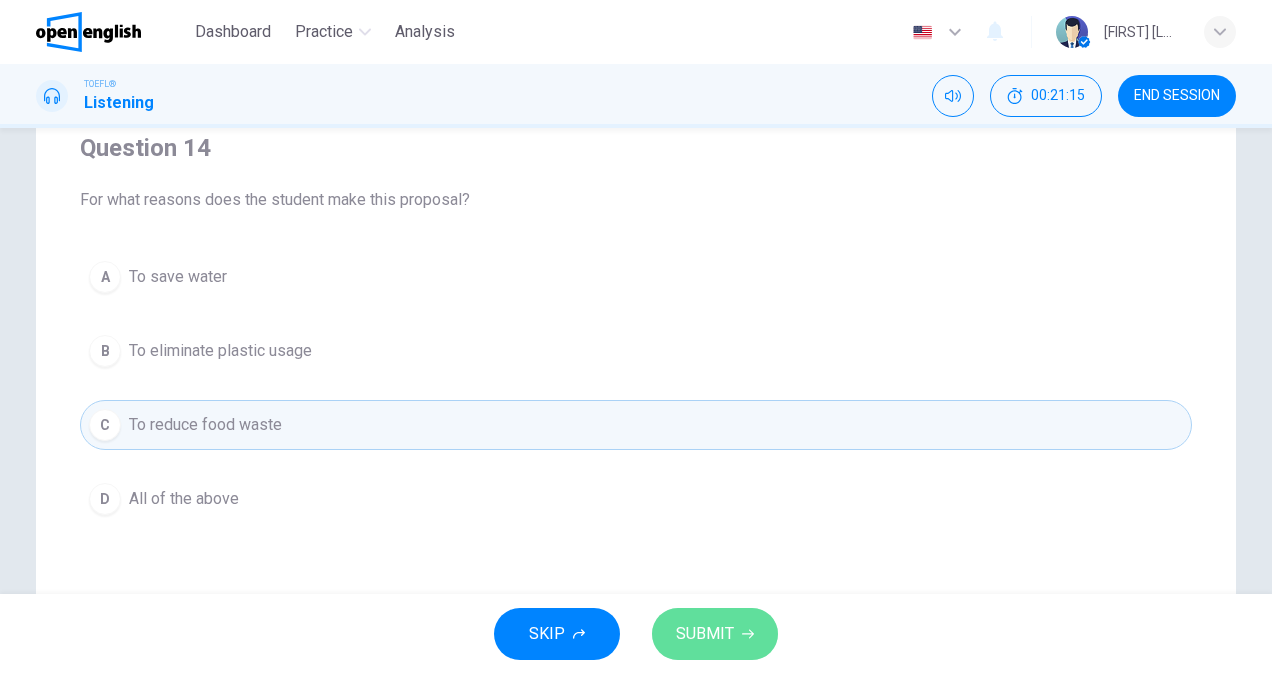 click on "SUBMIT" at bounding box center (705, 634) 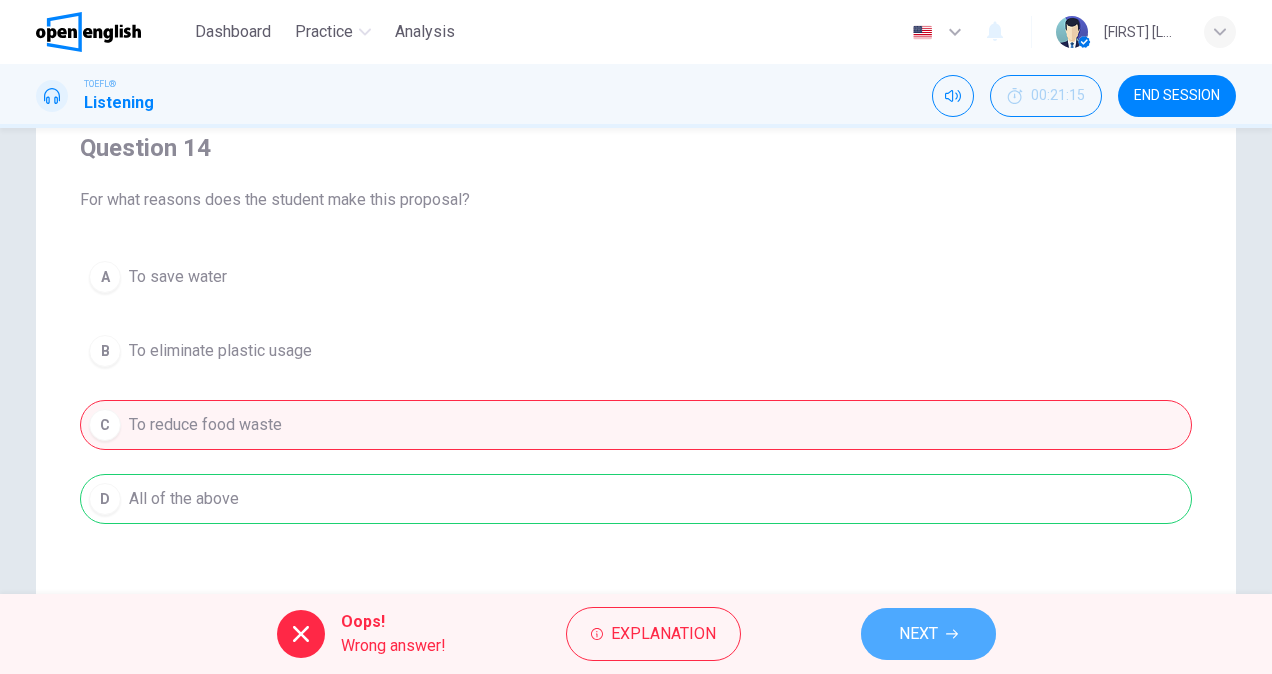 click on "NEXT" at bounding box center [918, 634] 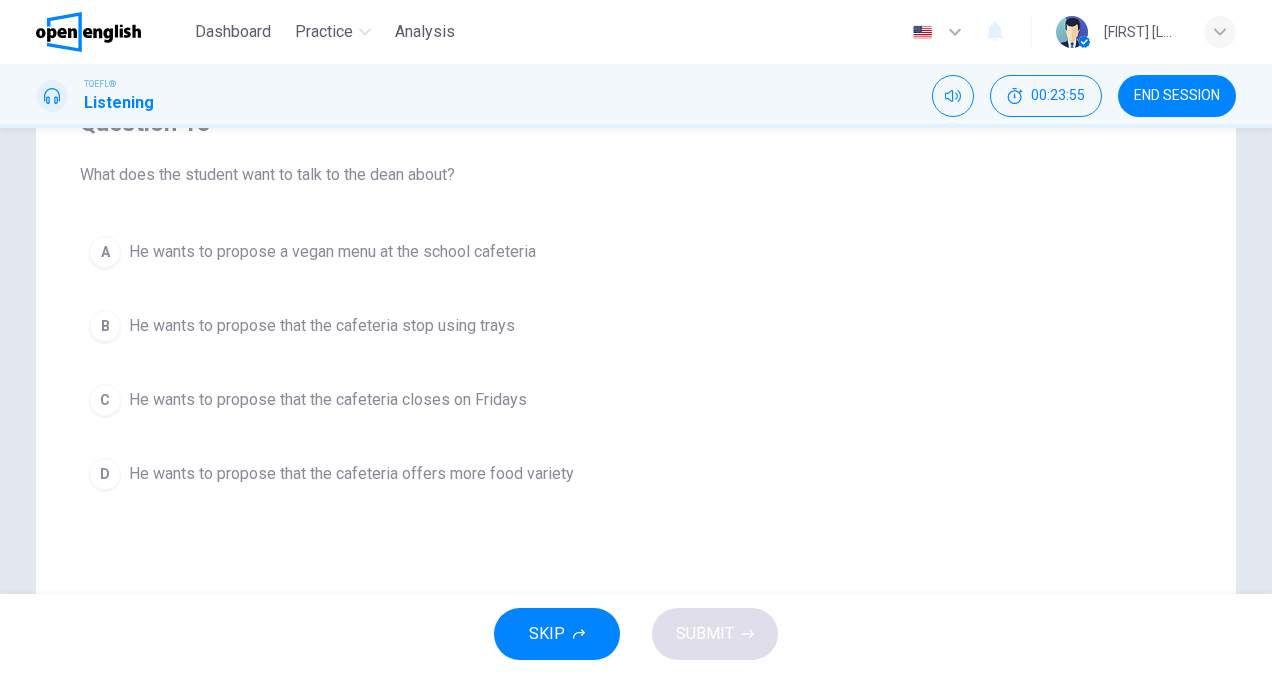 scroll, scrollTop: 150, scrollLeft: 0, axis: vertical 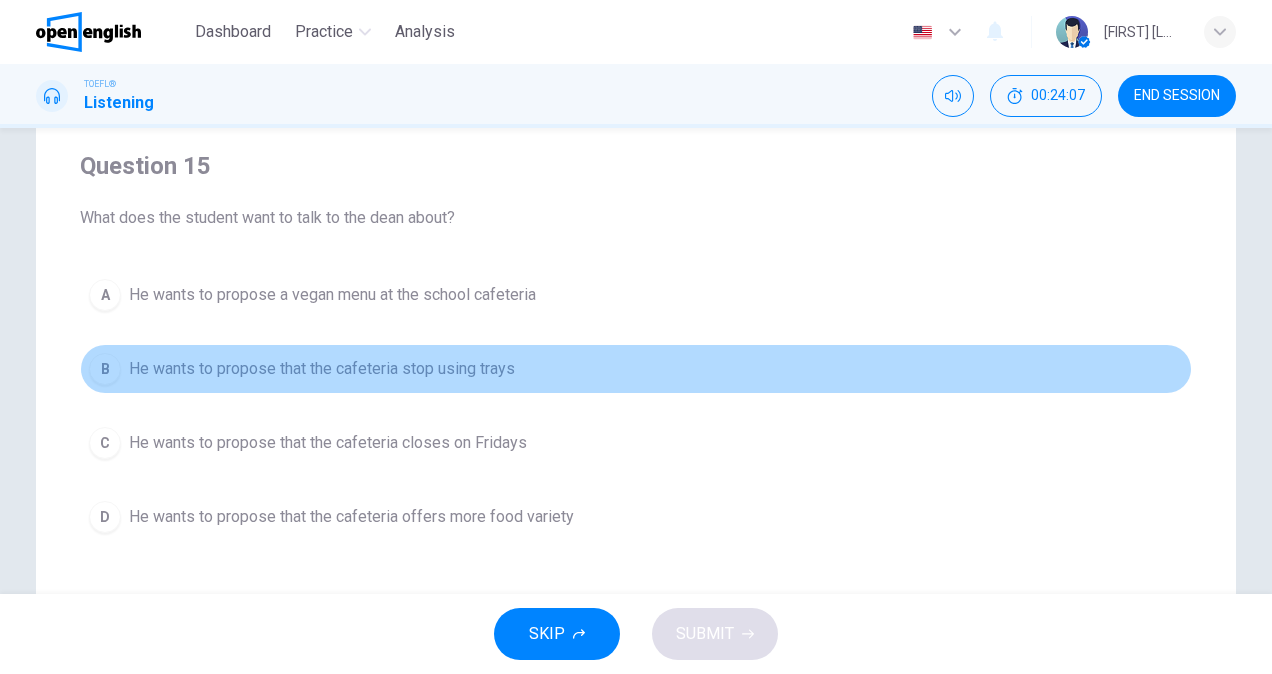 click on "He wants to propose that the cafeteria stop using trays" at bounding box center [332, 295] 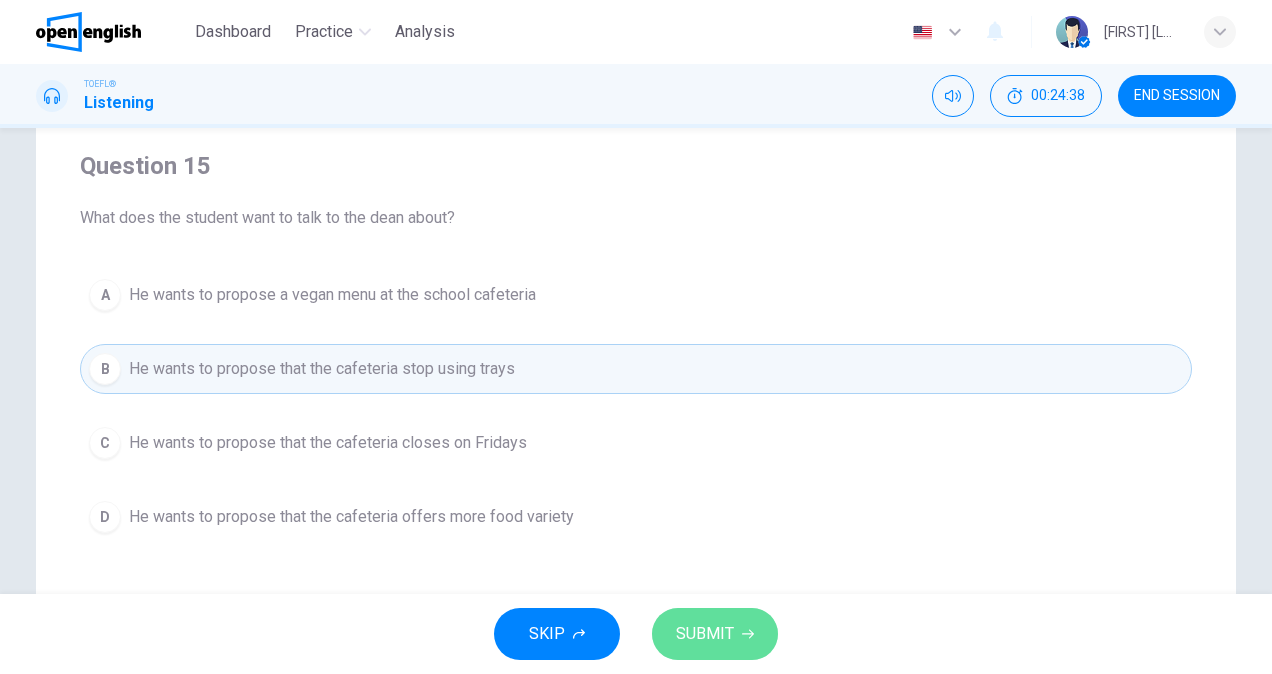 click on "SUBMIT" at bounding box center (705, 634) 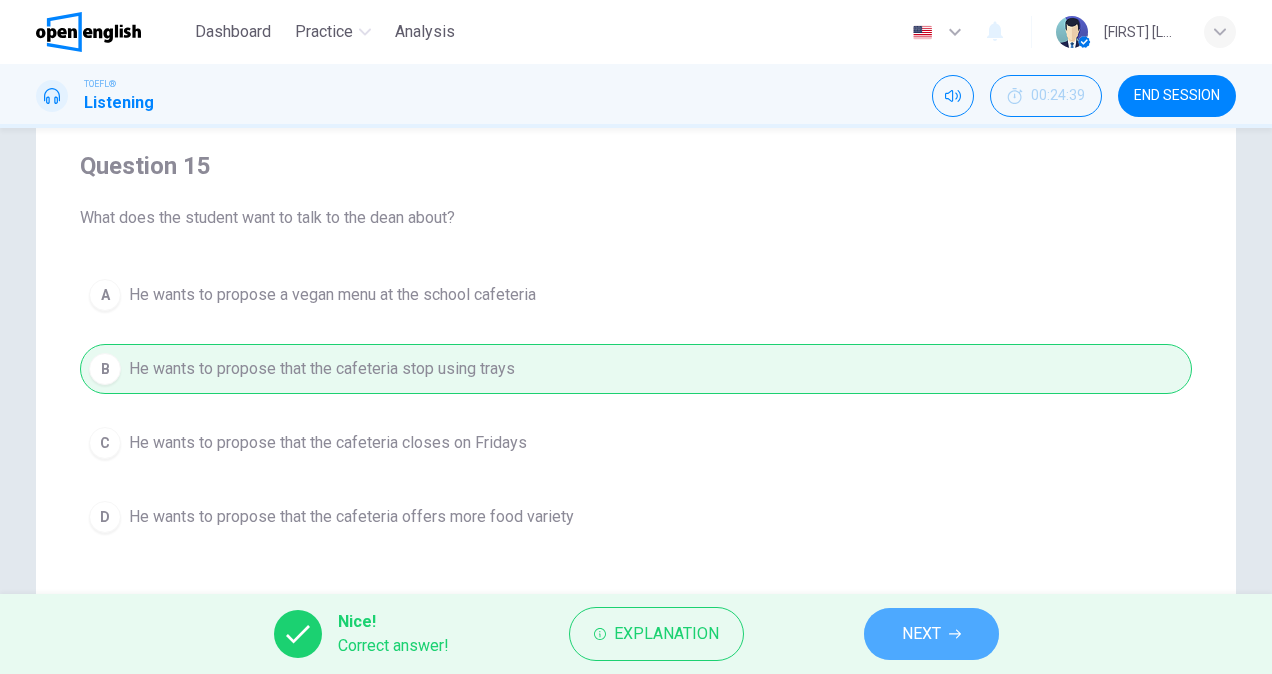 click on "NEXT" at bounding box center (921, 634) 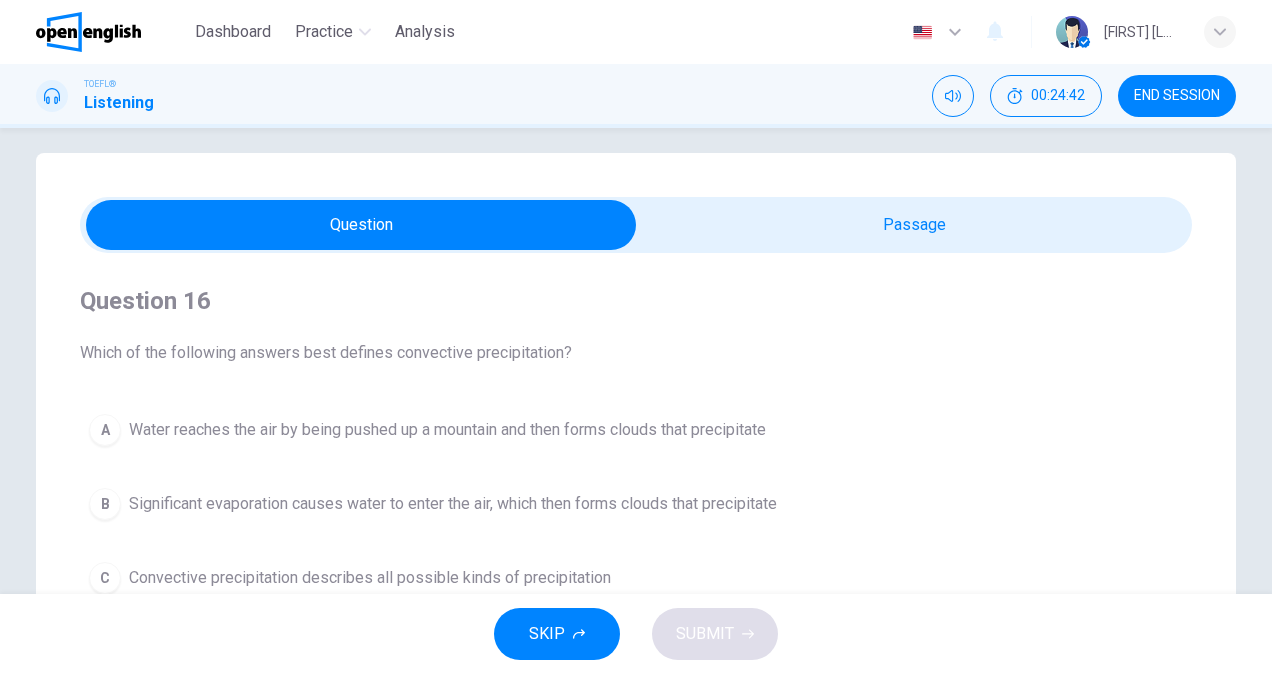 scroll, scrollTop: 0, scrollLeft: 0, axis: both 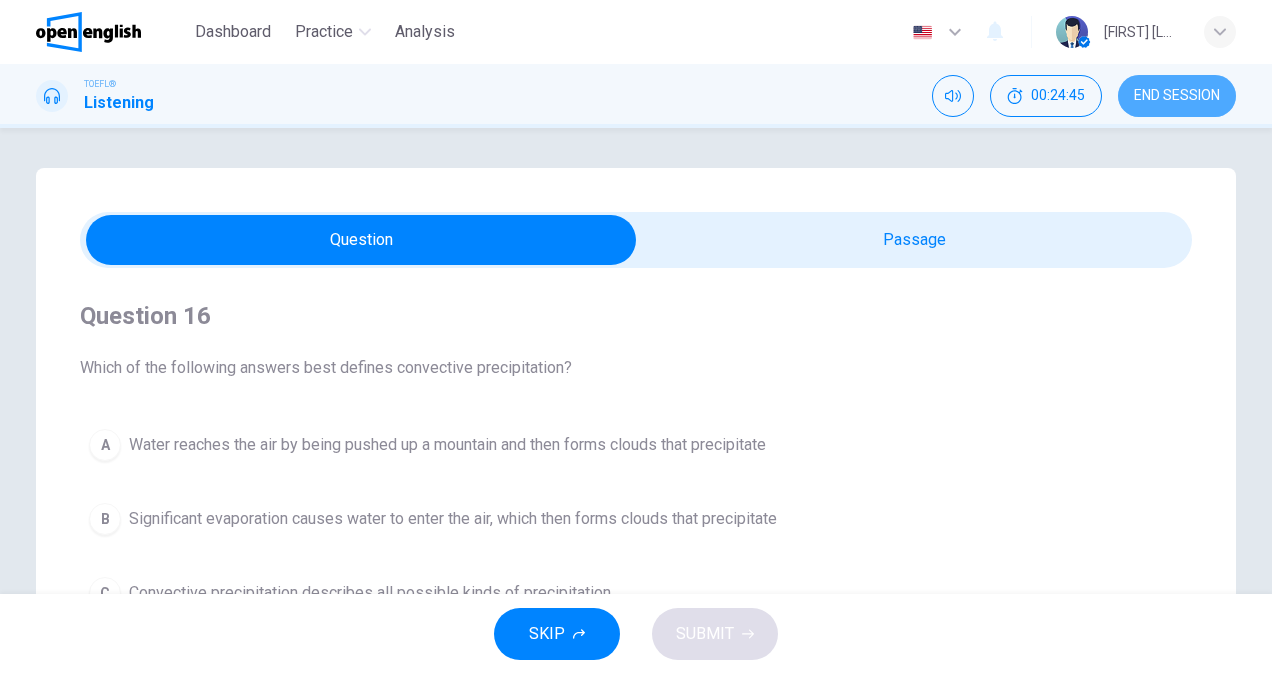 click on "END SESSION" at bounding box center (1177, 96) 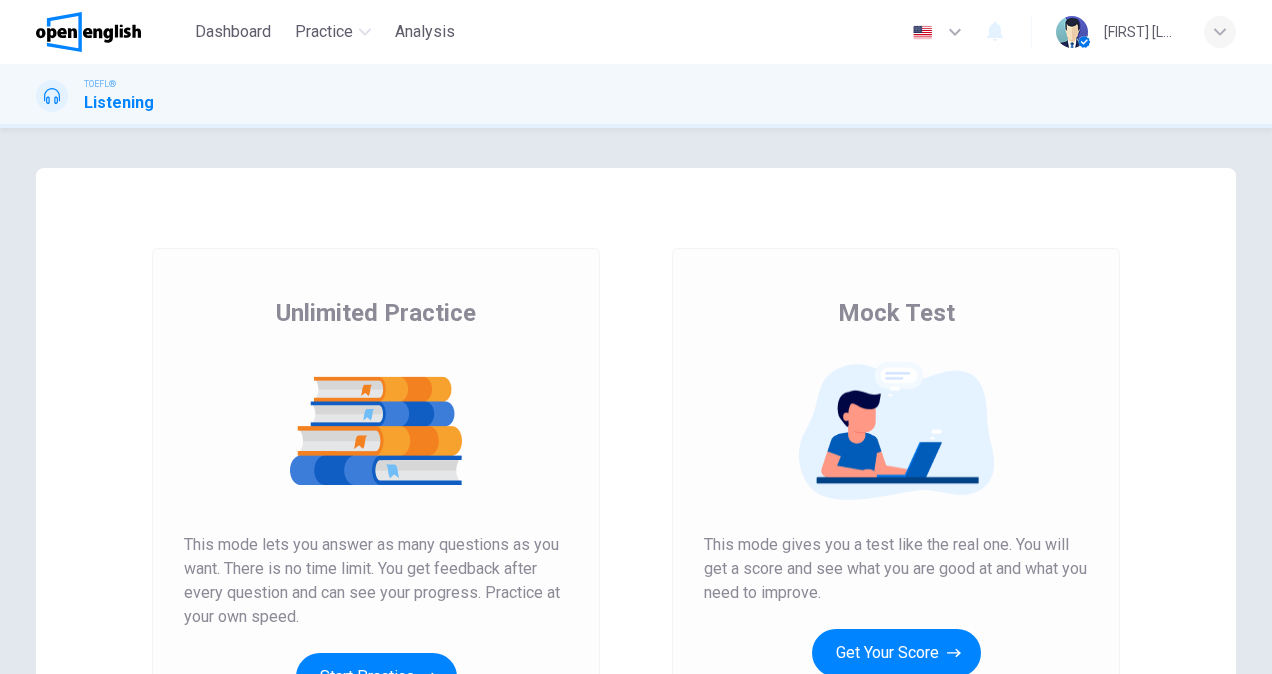scroll, scrollTop: 0, scrollLeft: 0, axis: both 